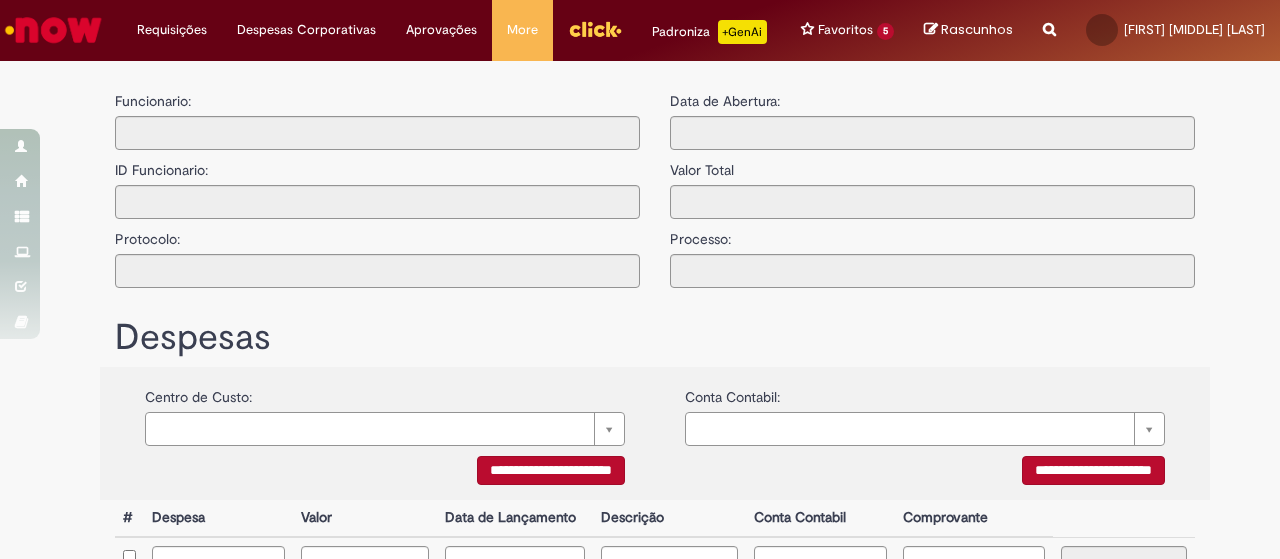 type on "**********" 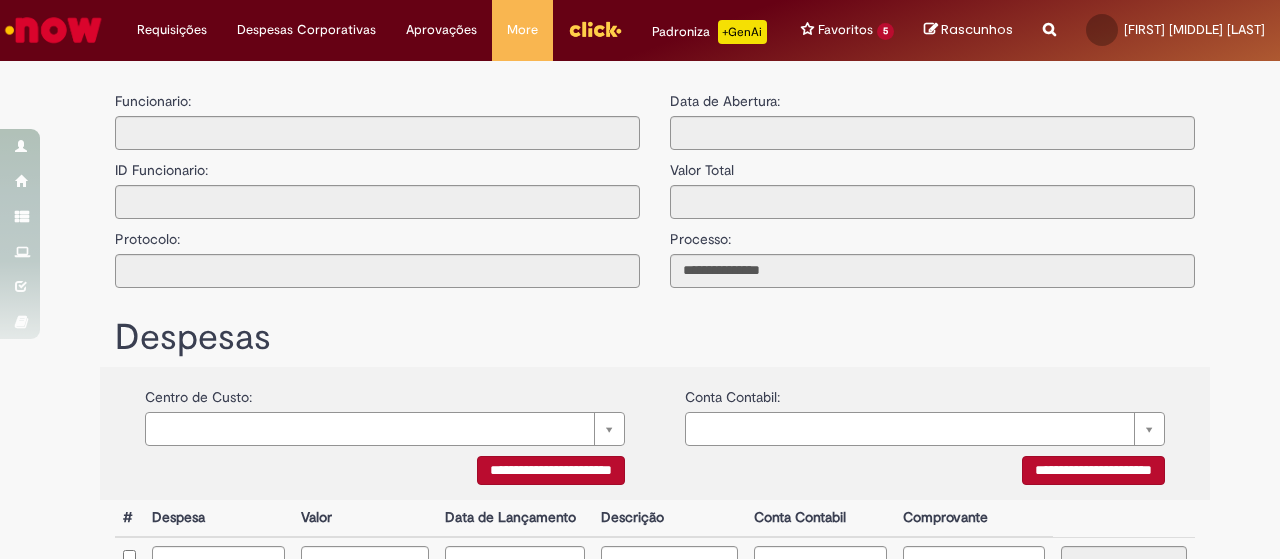 scroll, scrollTop: 0, scrollLeft: 0, axis: both 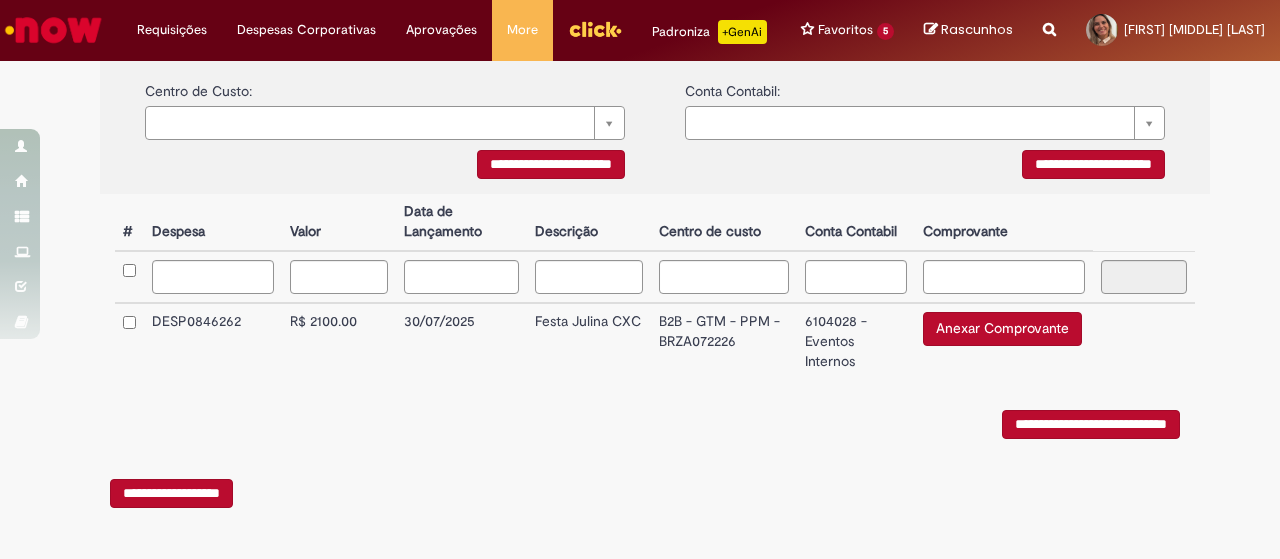 click on "Anexar Comprovante" at bounding box center [1002, 329] 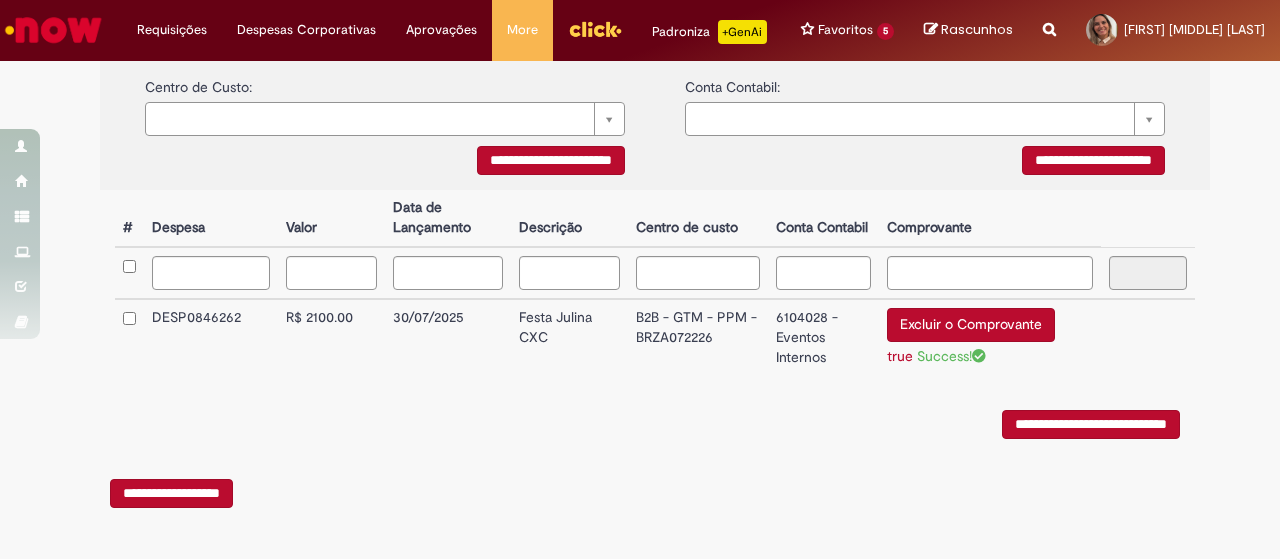 click on "true" at bounding box center (900, 356) 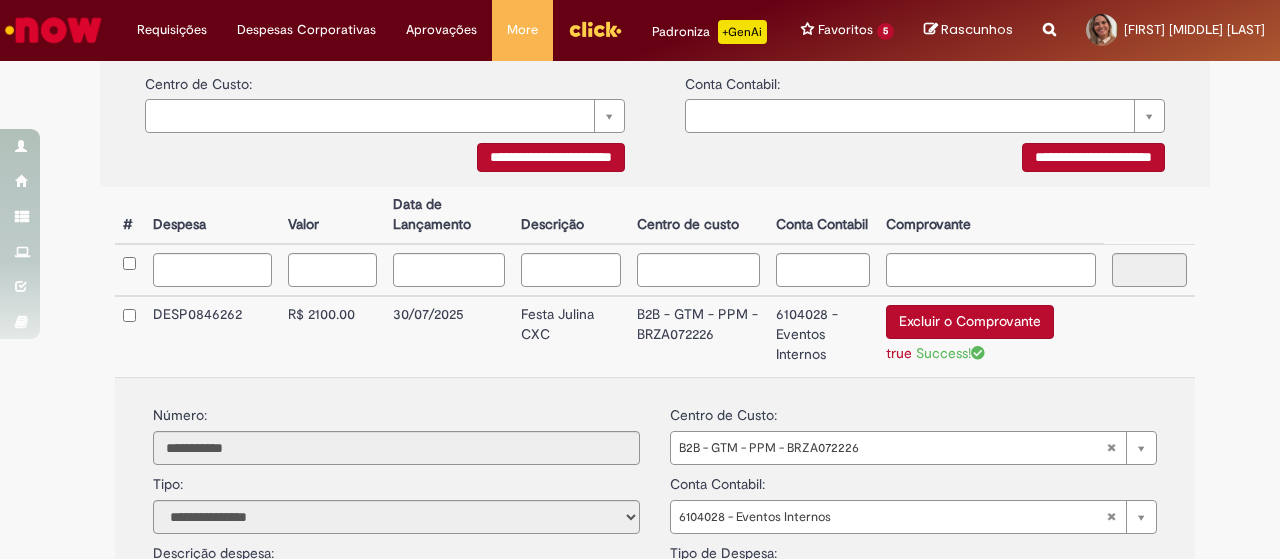 scroll, scrollTop: 0, scrollLeft: 0, axis: both 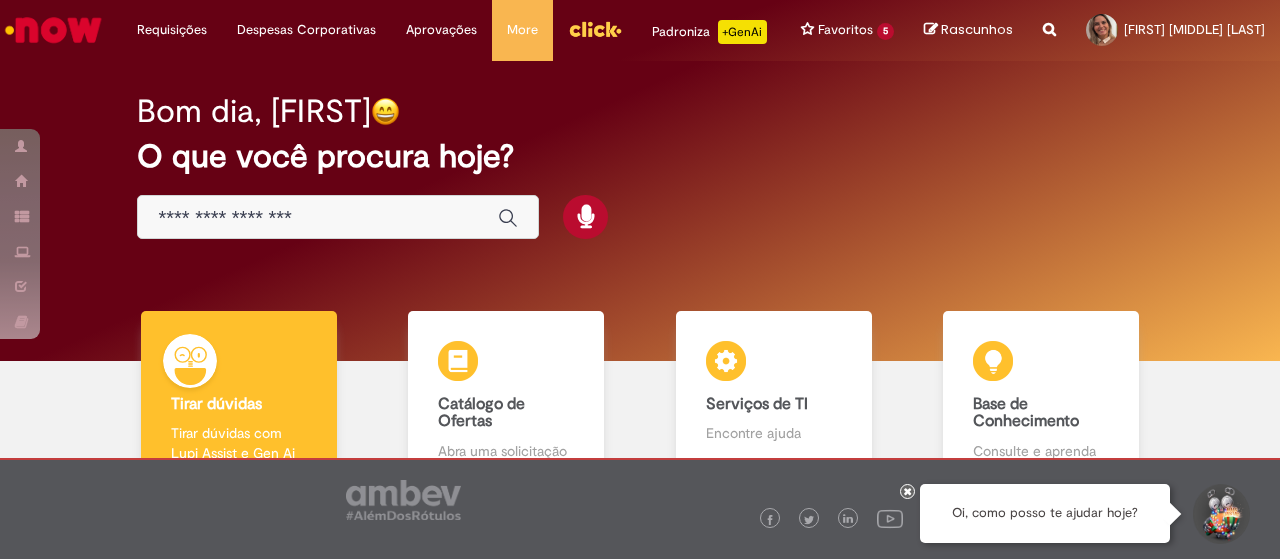 click on "Serviços de TI
Serviços de TI
Encontre ajuda" at bounding box center (774, 397) 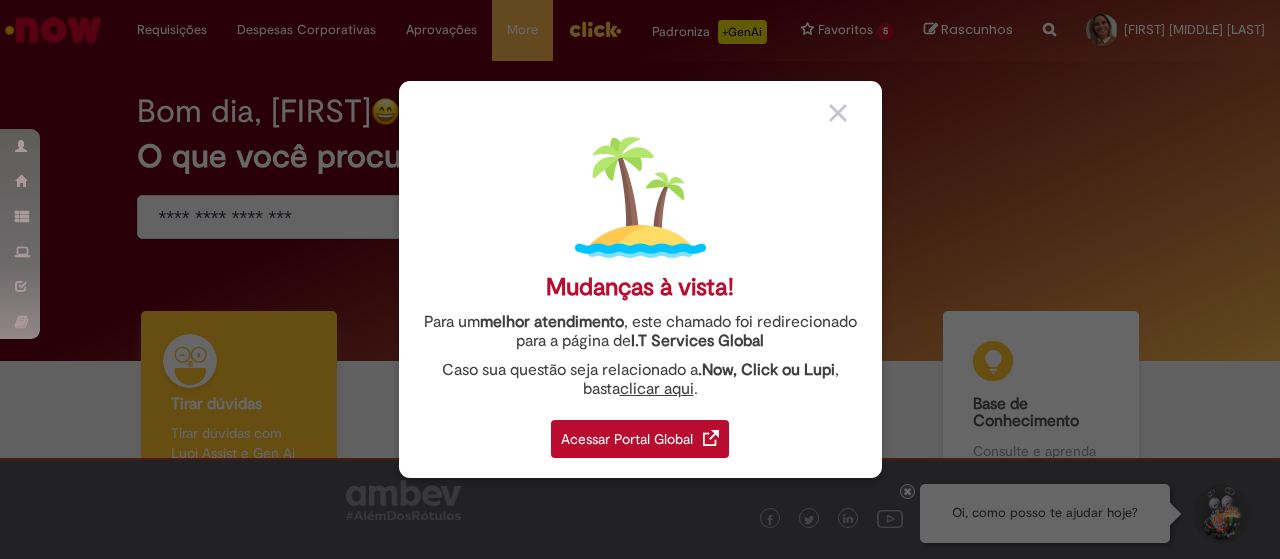 click at bounding box center (848, 111) 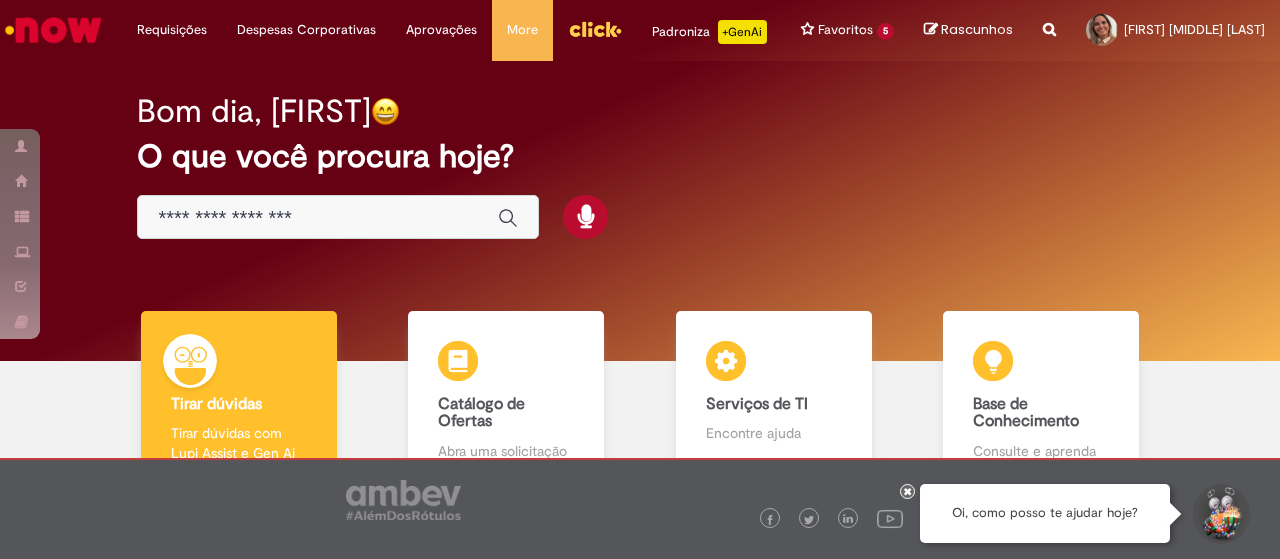 drag, startPoint x: 614, startPoint y: 114, endPoint x: 572, endPoint y: 118, distance: 42.190044 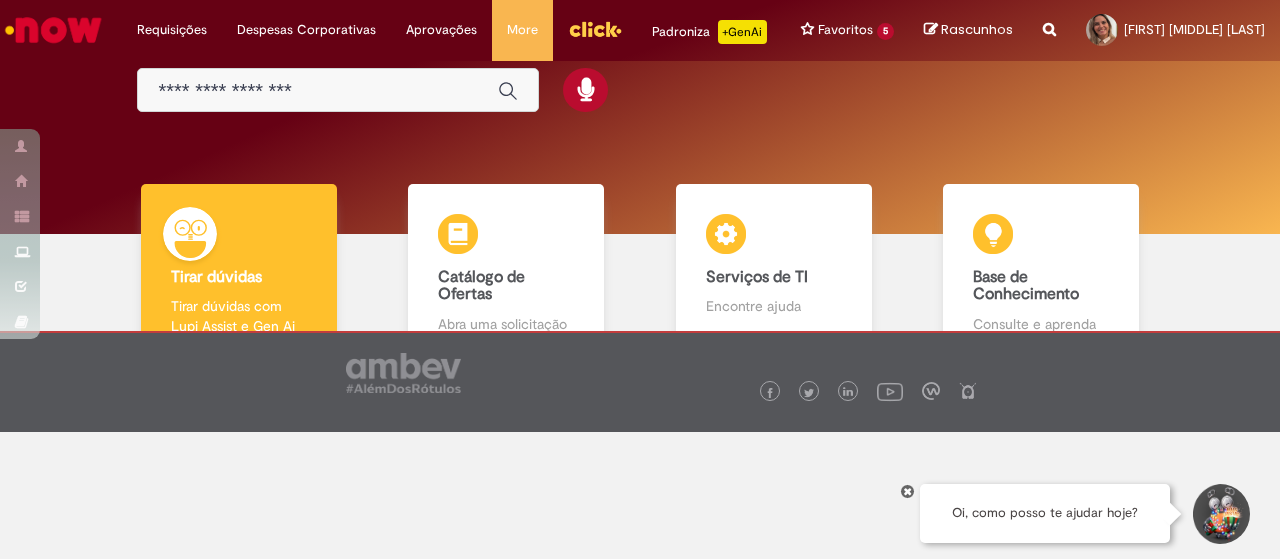 scroll, scrollTop: 128, scrollLeft: 0, axis: vertical 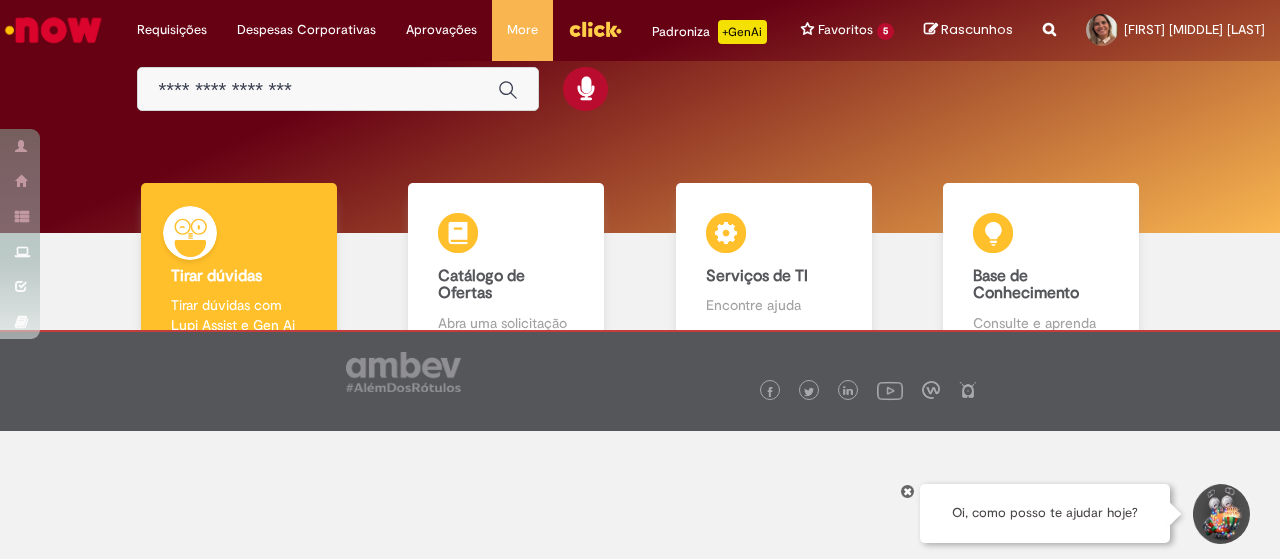 click on "Bom dia, Eloisa
O que você procura hoje?" at bounding box center [640, 83] 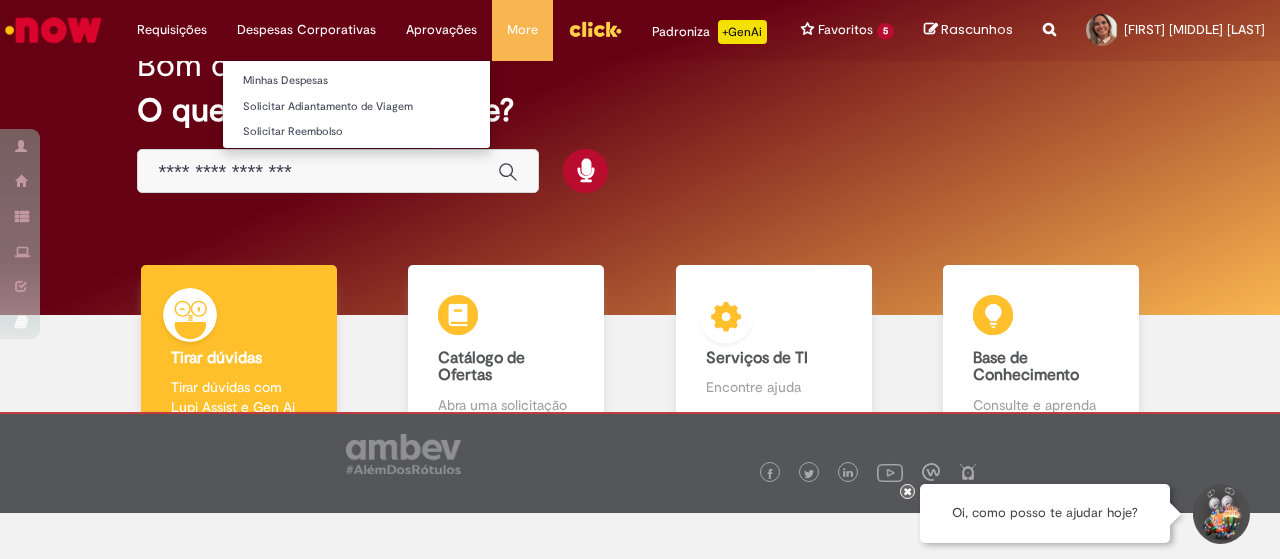 scroll, scrollTop: 0, scrollLeft: 0, axis: both 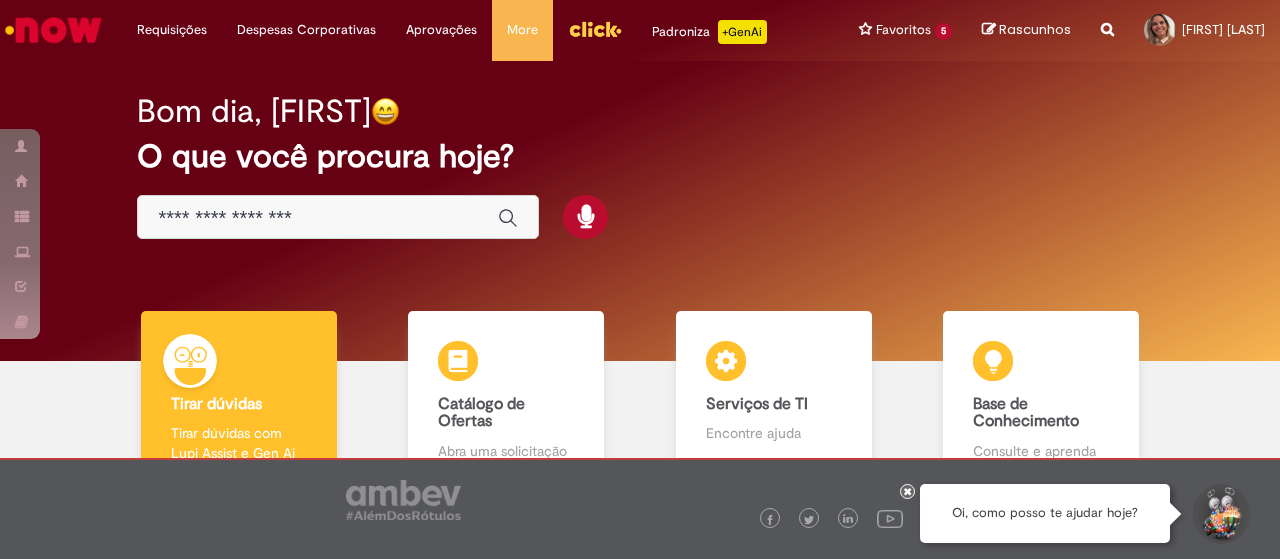 click at bounding box center [318, 218] 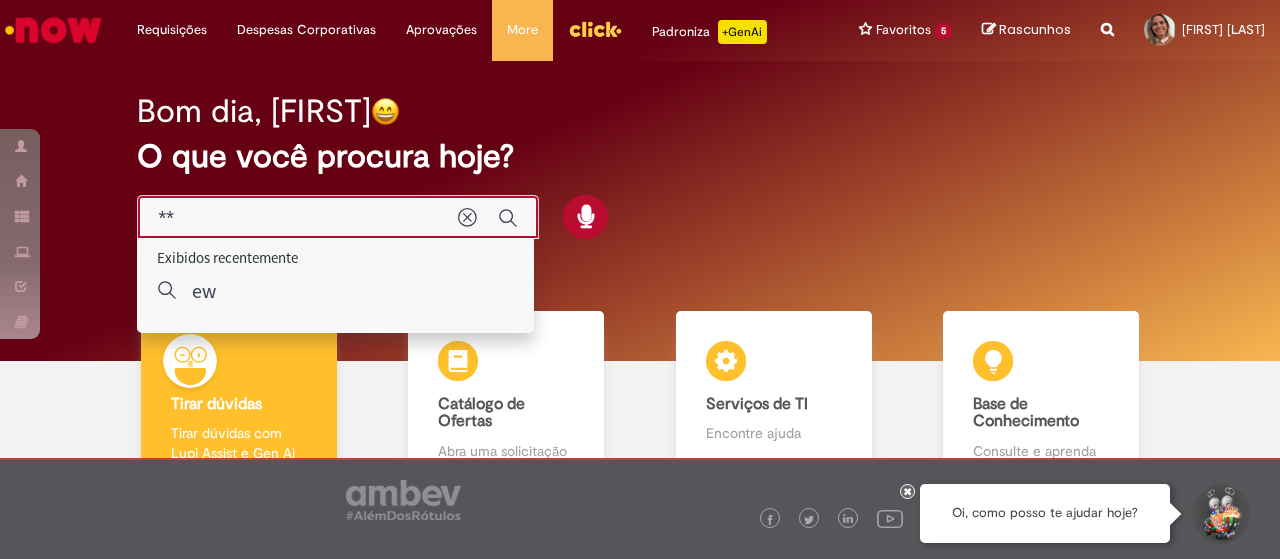 type on "*" 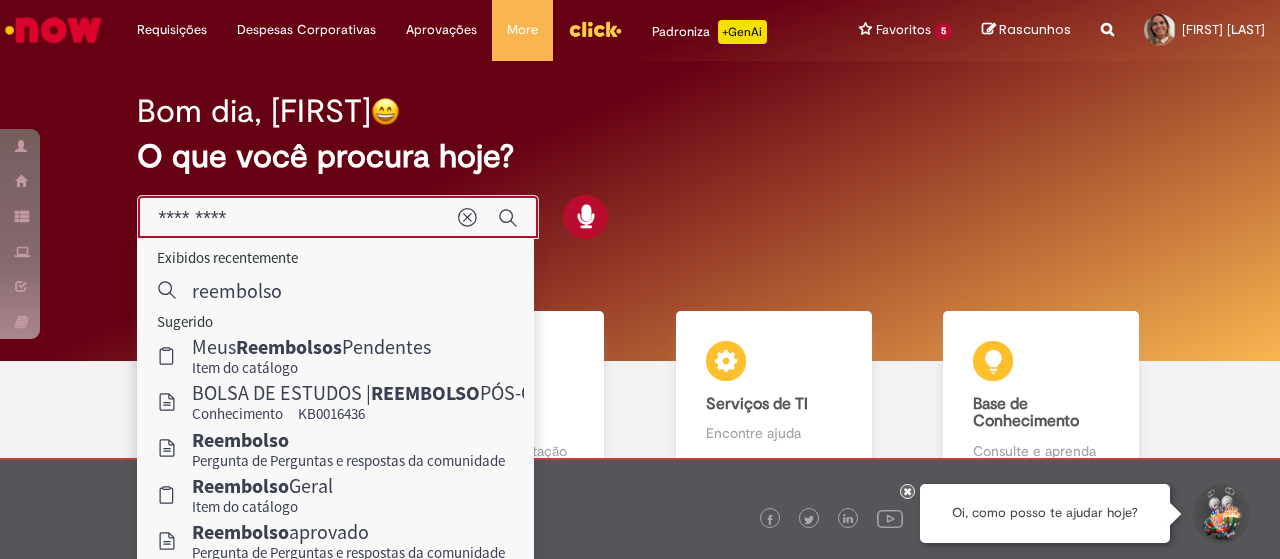 type on "*********" 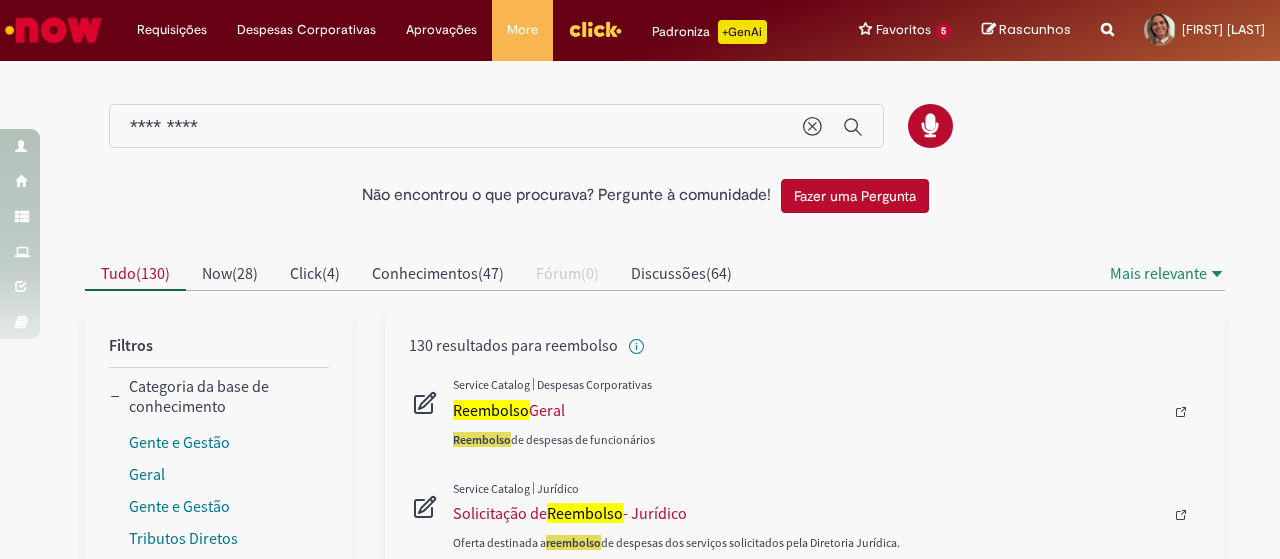 scroll, scrollTop: 113, scrollLeft: 0, axis: vertical 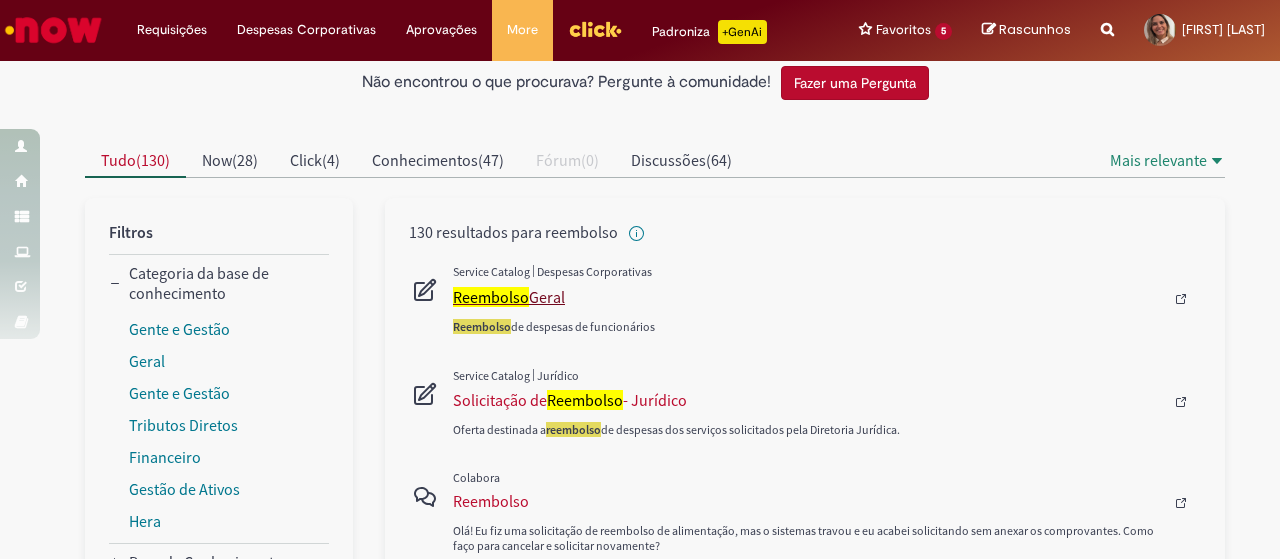 click on "Reembolso  Geral" at bounding box center (808, 297) 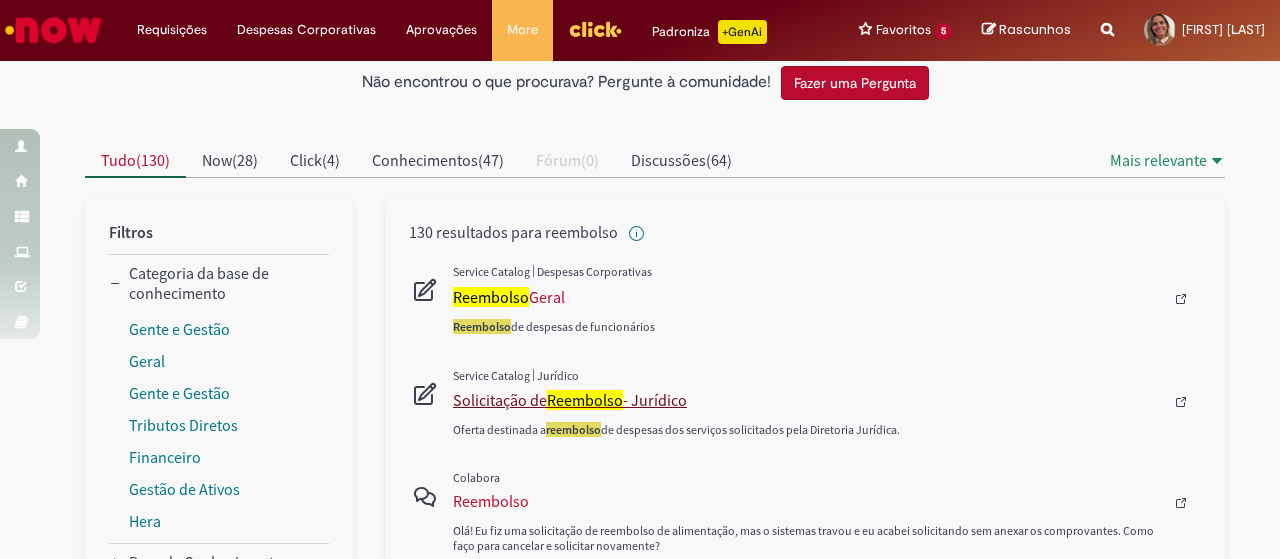 scroll, scrollTop: 0, scrollLeft: 0, axis: both 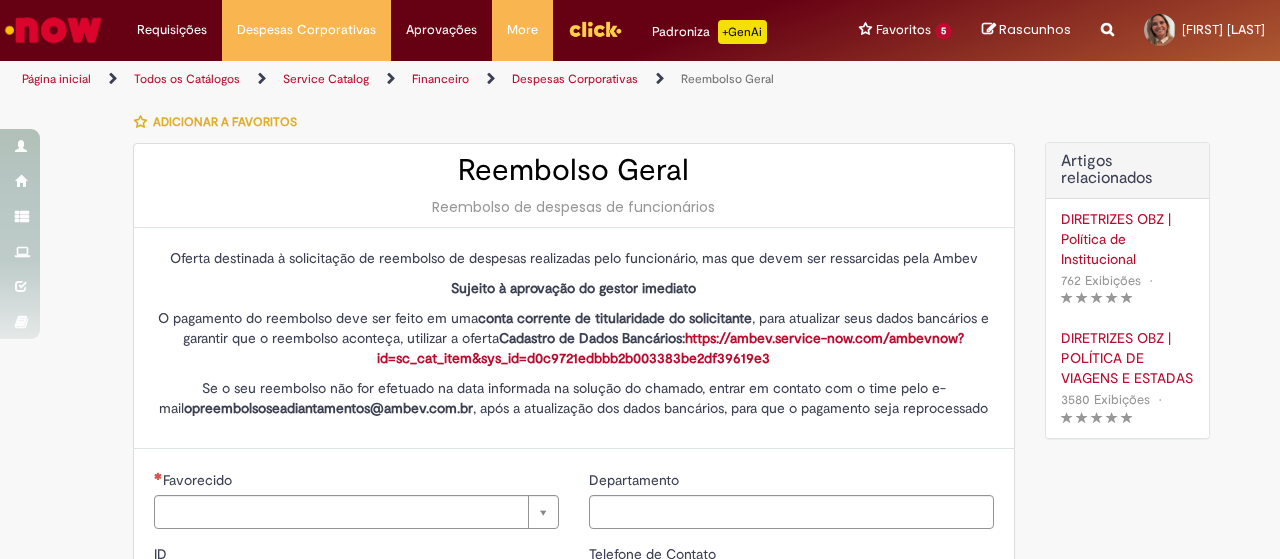 type on "********" 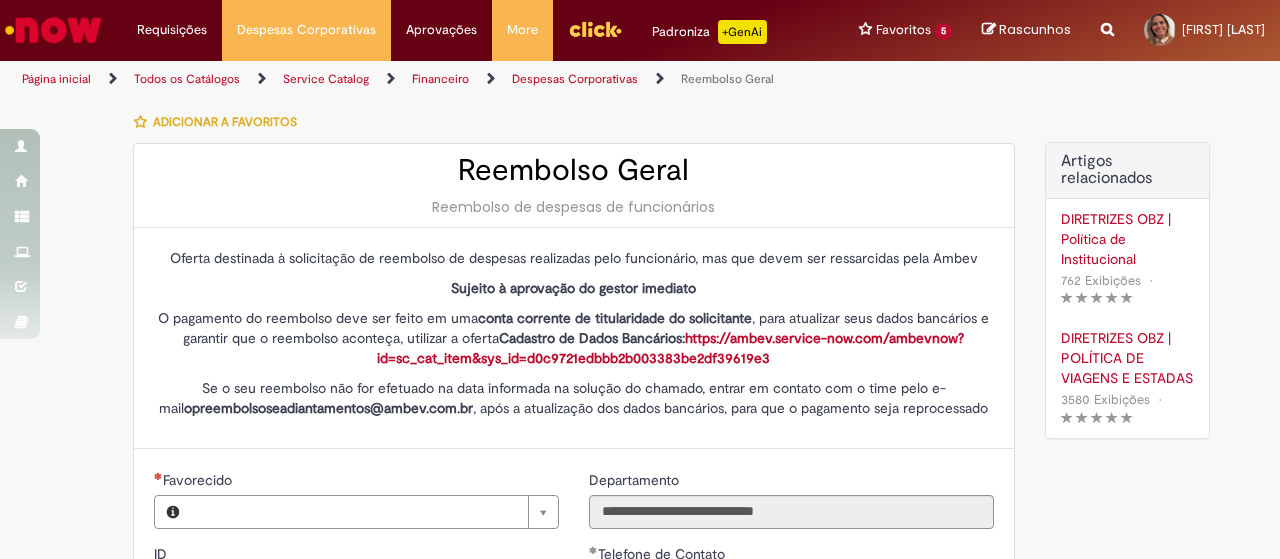 type on "**********" 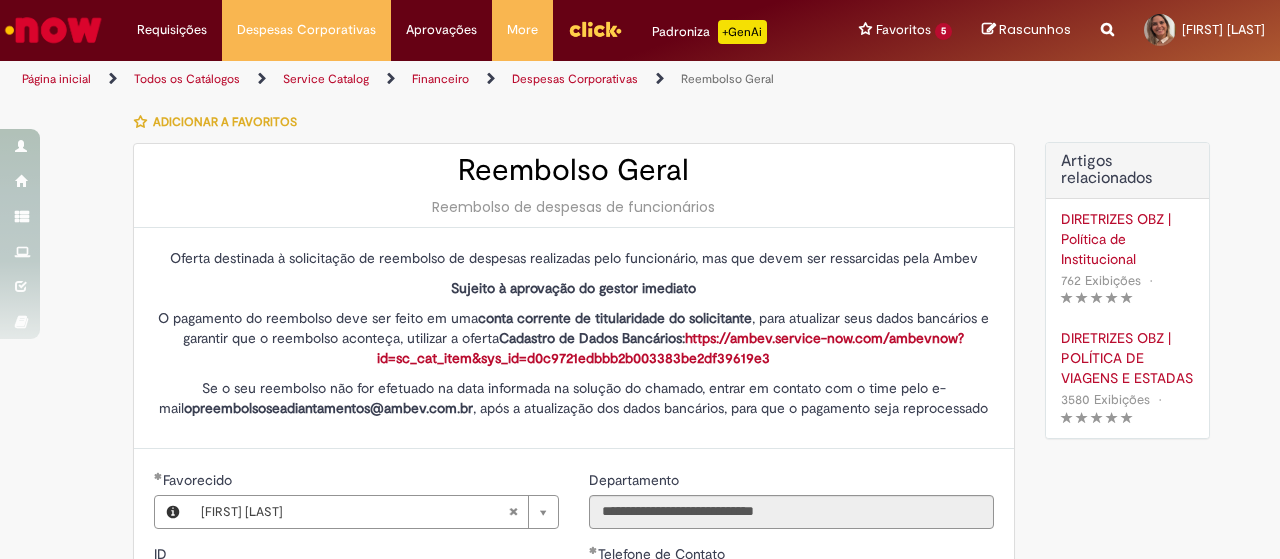 scroll, scrollTop: 76, scrollLeft: 0, axis: vertical 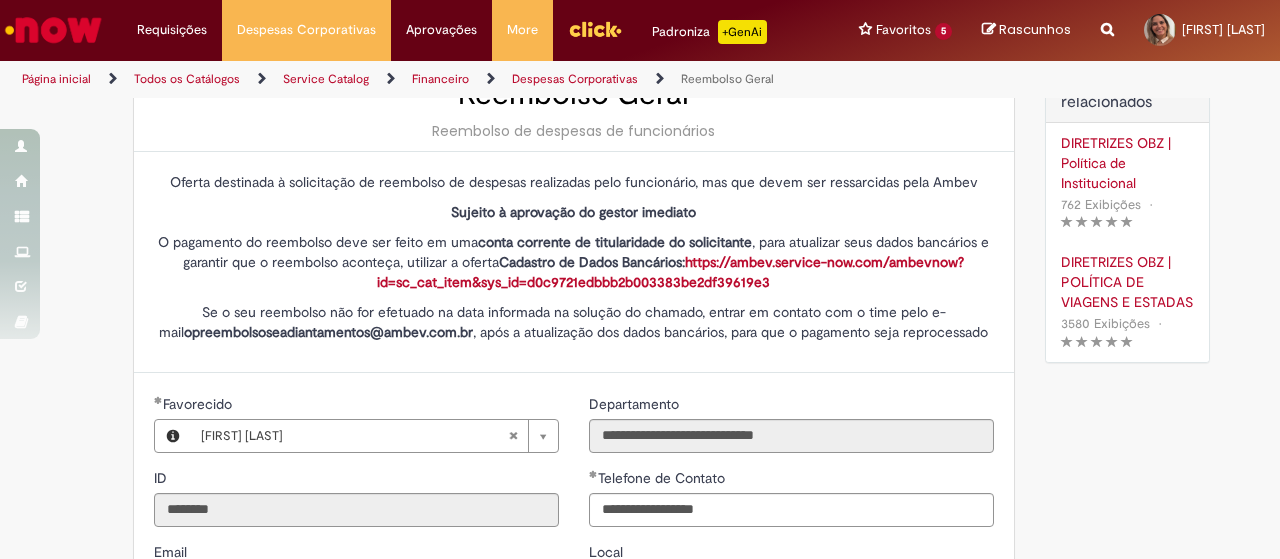 type on "**********" 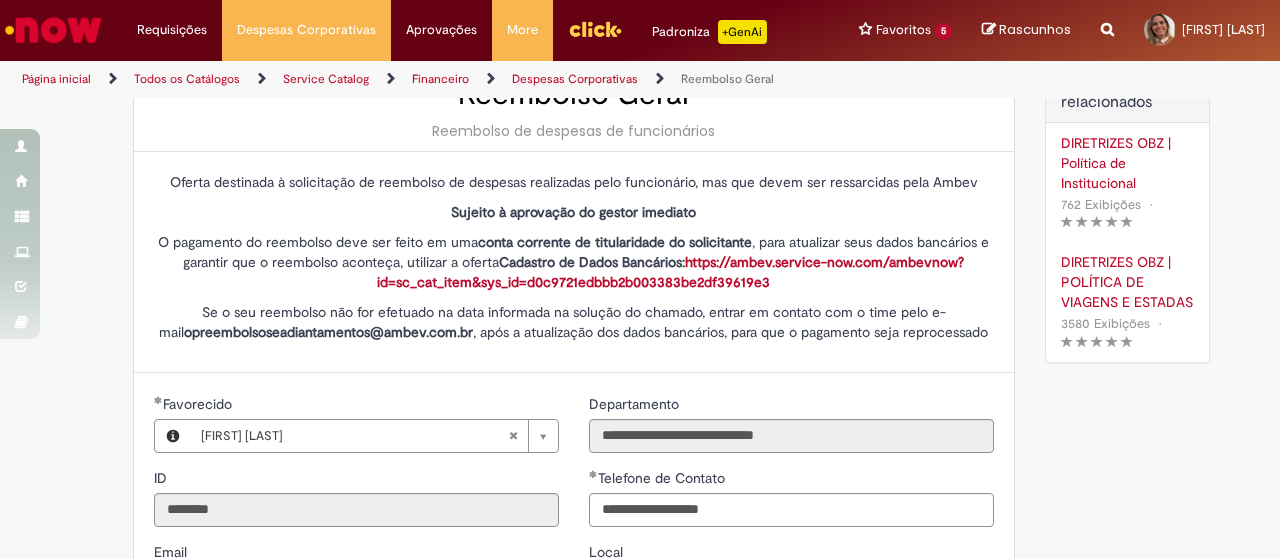 click on "**********" at bounding box center [574, 840] 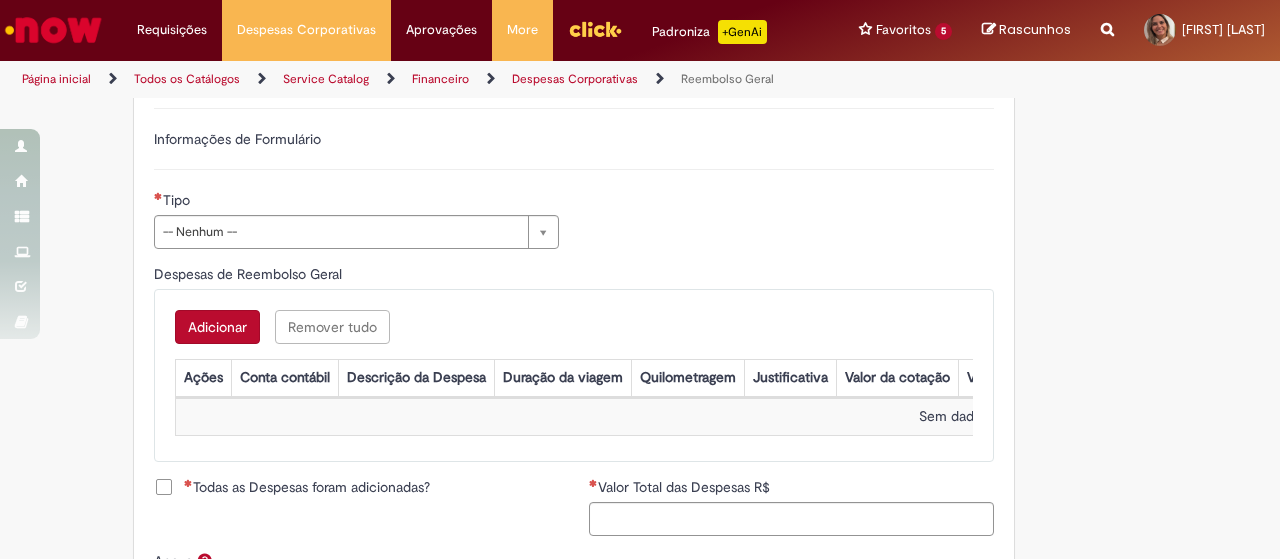 scroll, scrollTop: 679, scrollLeft: 0, axis: vertical 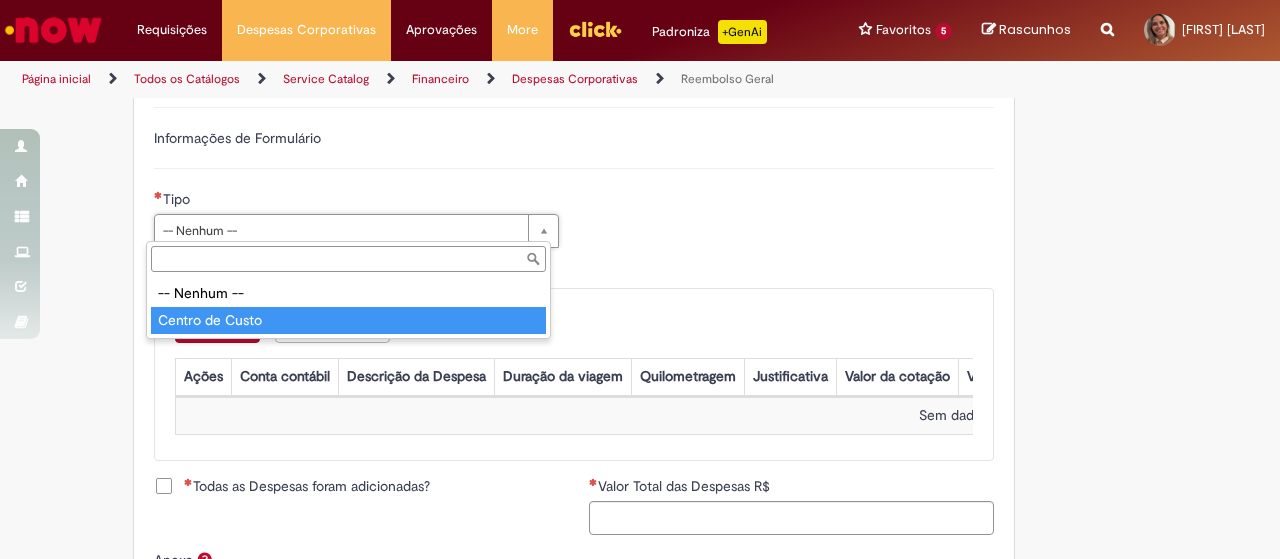 type on "**********" 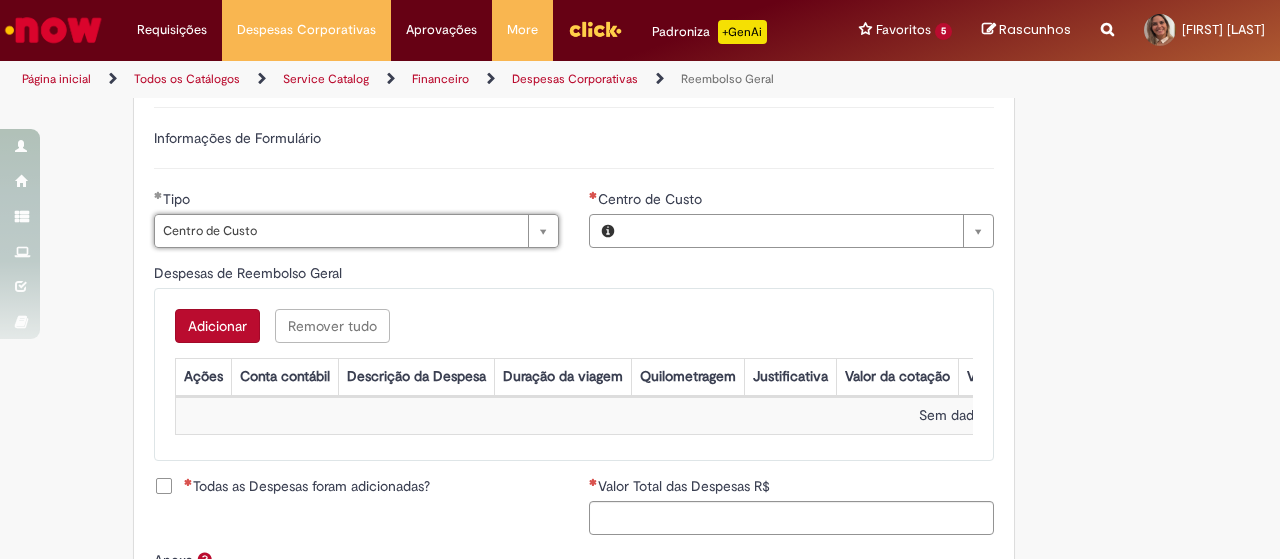 type on "**********" 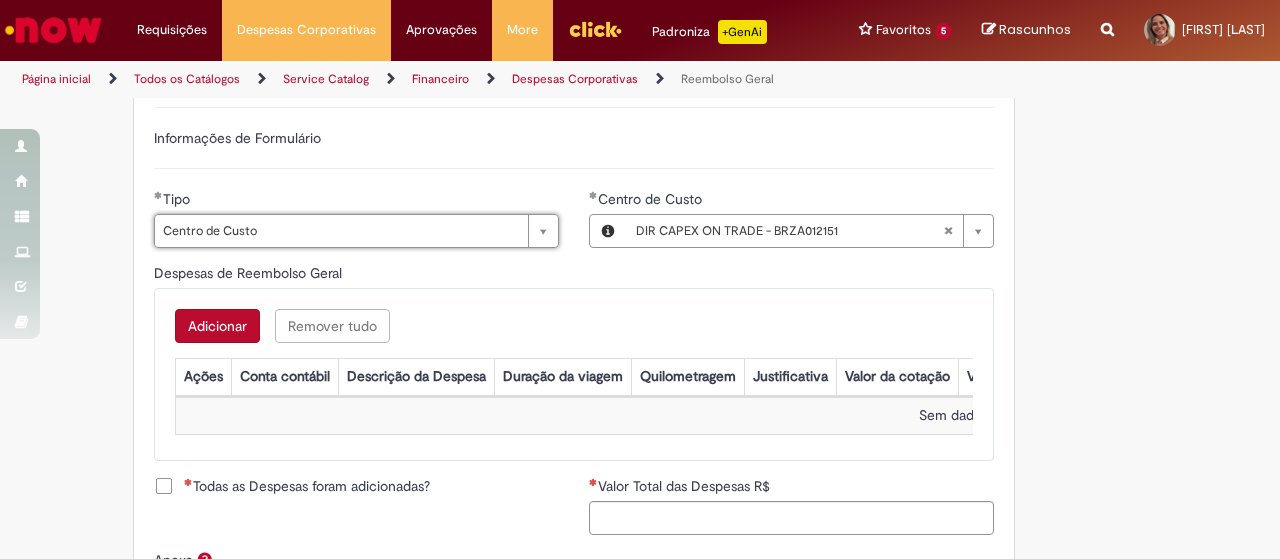 type 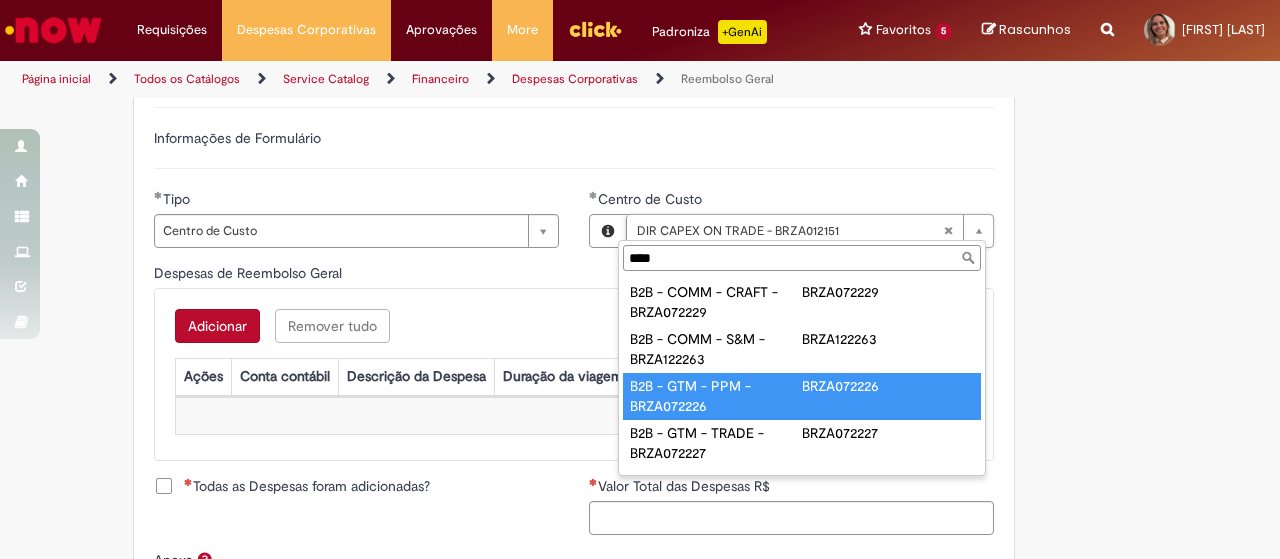 type on "***" 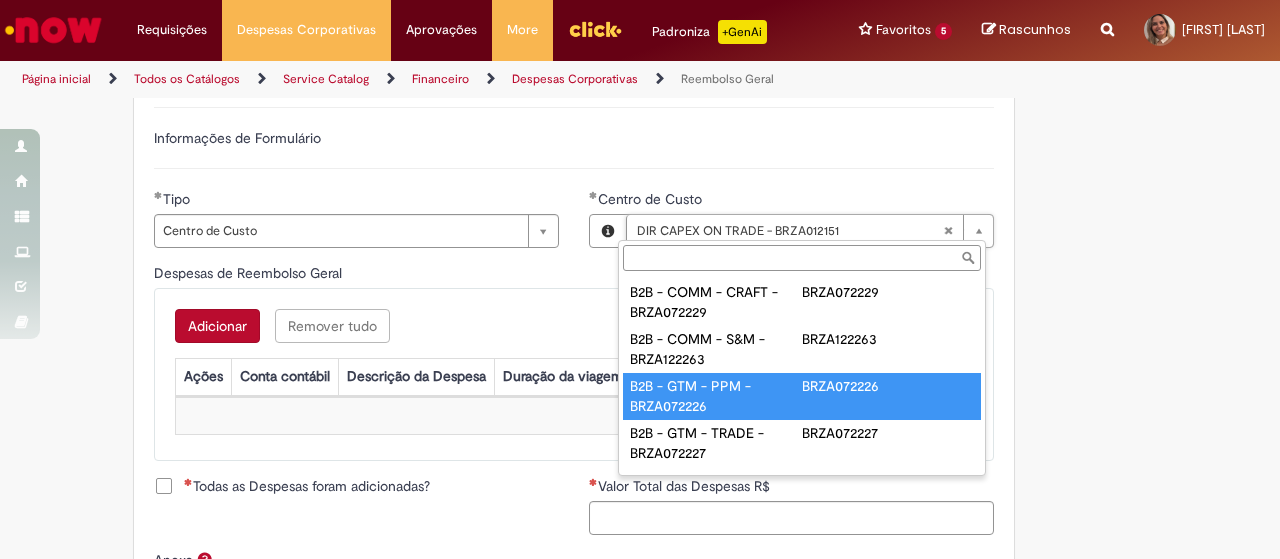 scroll, scrollTop: 0, scrollLeft: 201, axis: horizontal 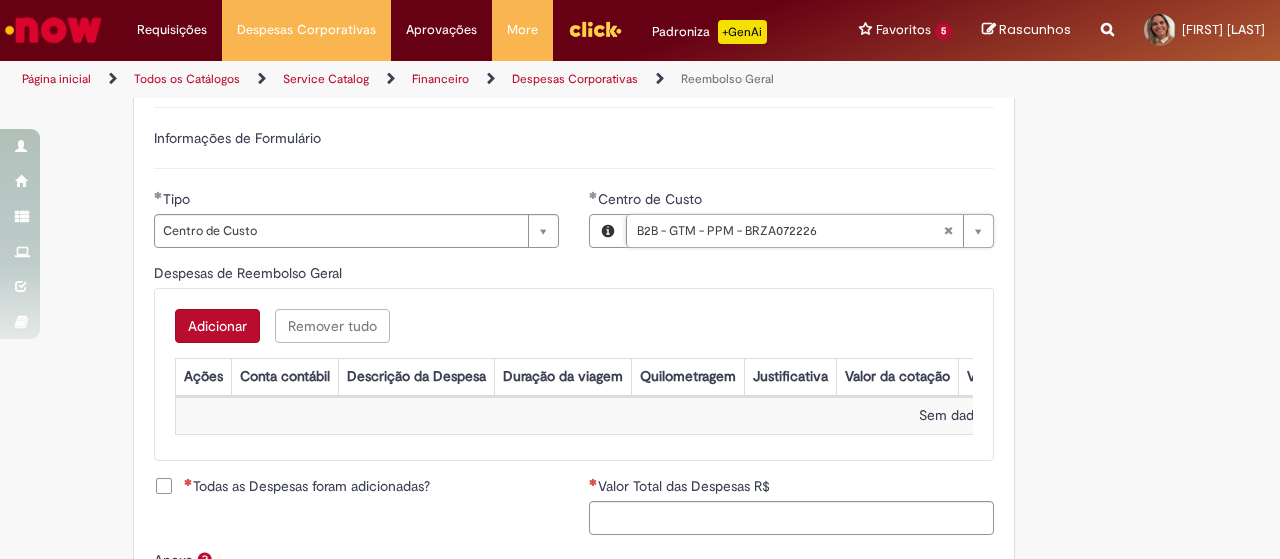 click on "Adicionar Remover tudo" at bounding box center (574, 326) 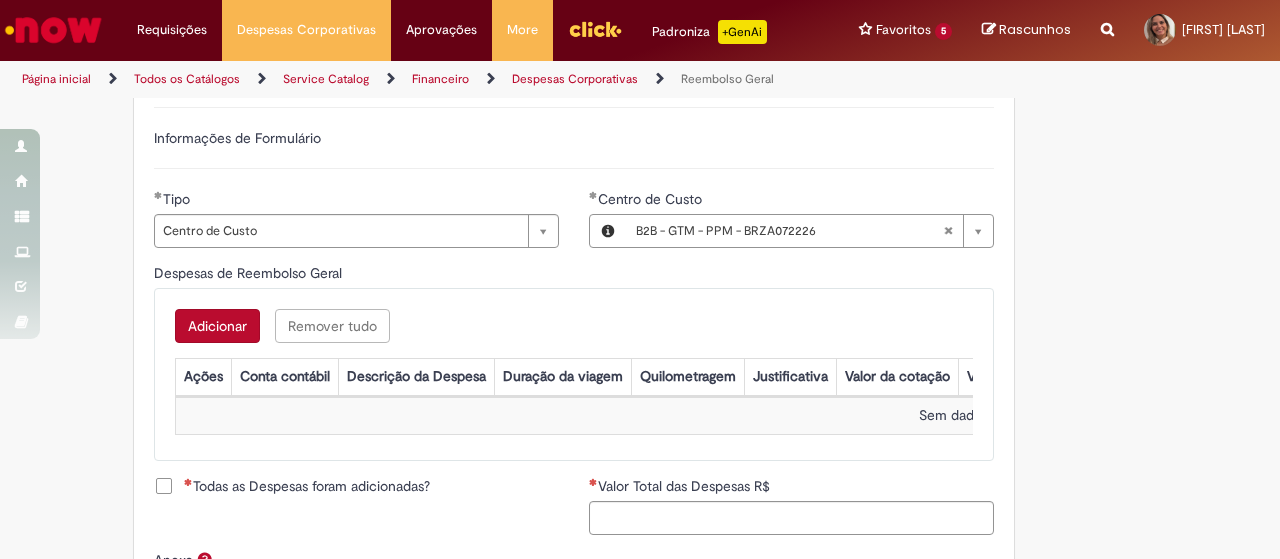 drag, startPoint x: 193, startPoint y: 323, endPoint x: 259, endPoint y: 316, distance: 66.37017 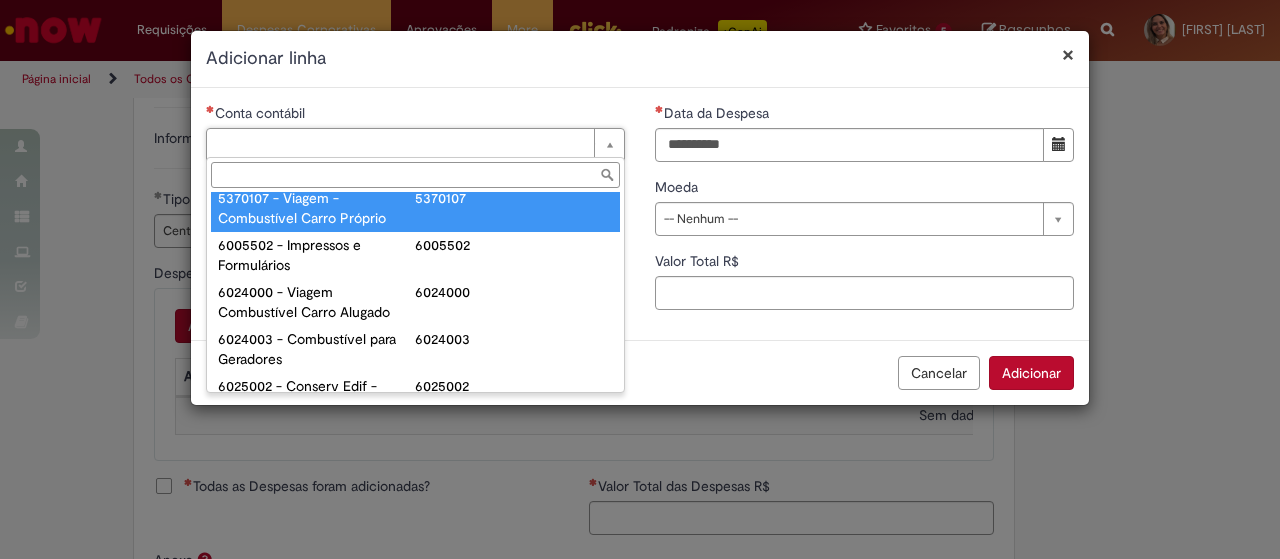 scroll, scrollTop: 100, scrollLeft: 0, axis: vertical 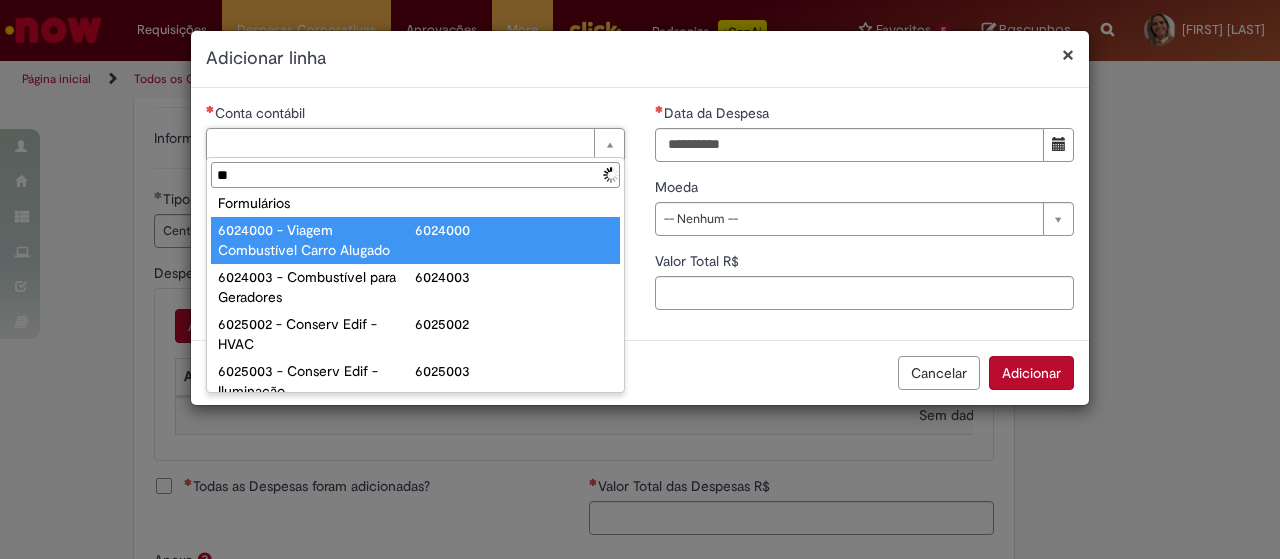 type on "***" 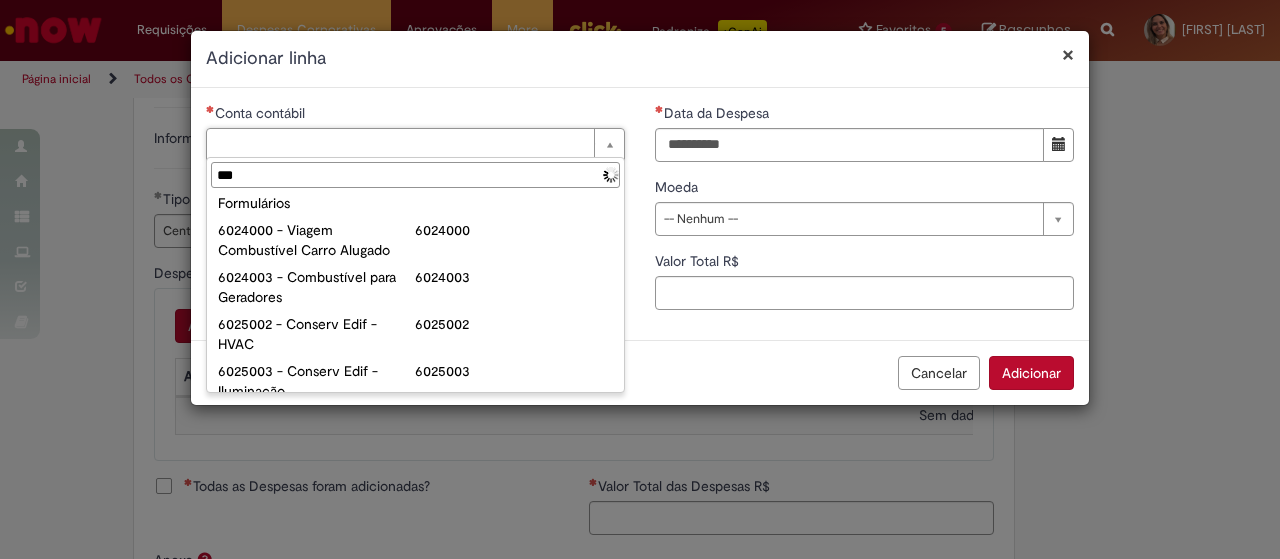 scroll, scrollTop: 0, scrollLeft: 0, axis: both 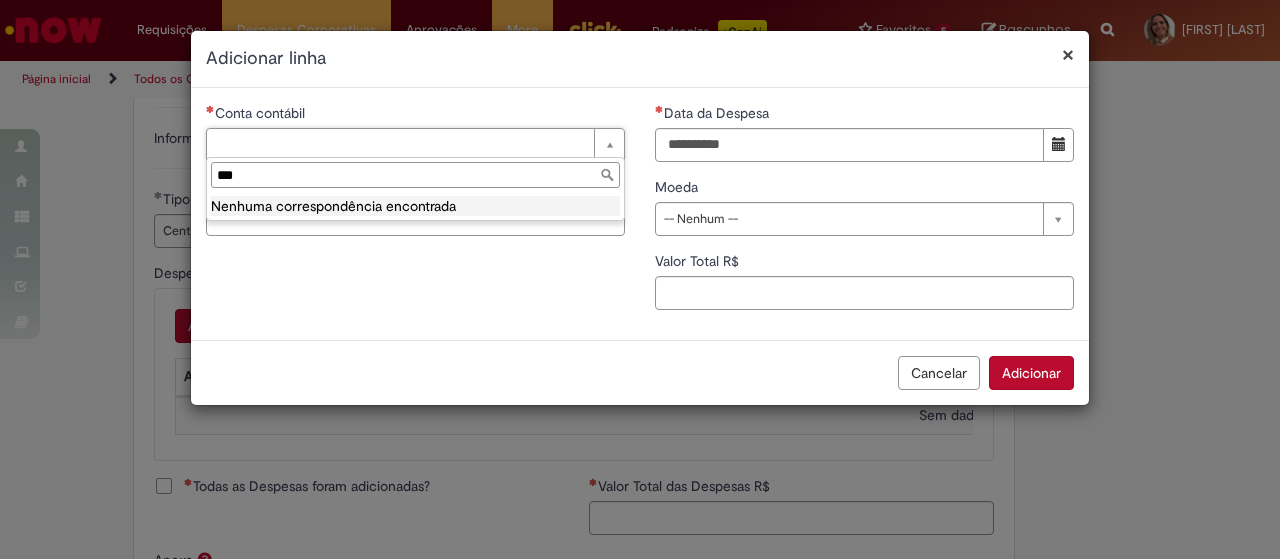 click on "***" at bounding box center [415, 175] 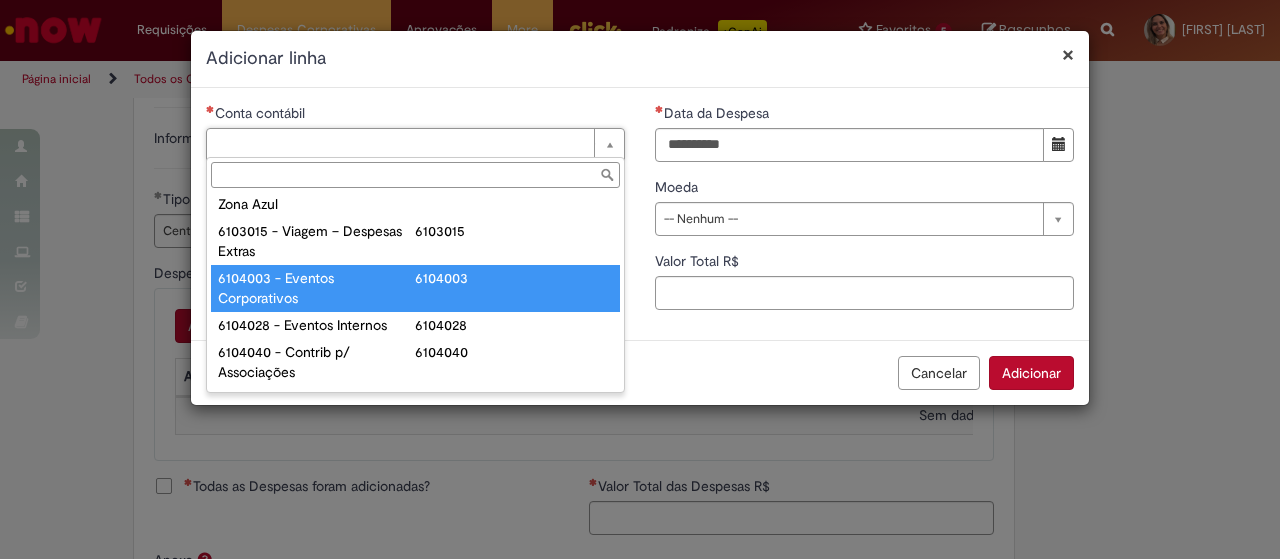 scroll, scrollTop: 1000, scrollLeft: 0, axis: vertical 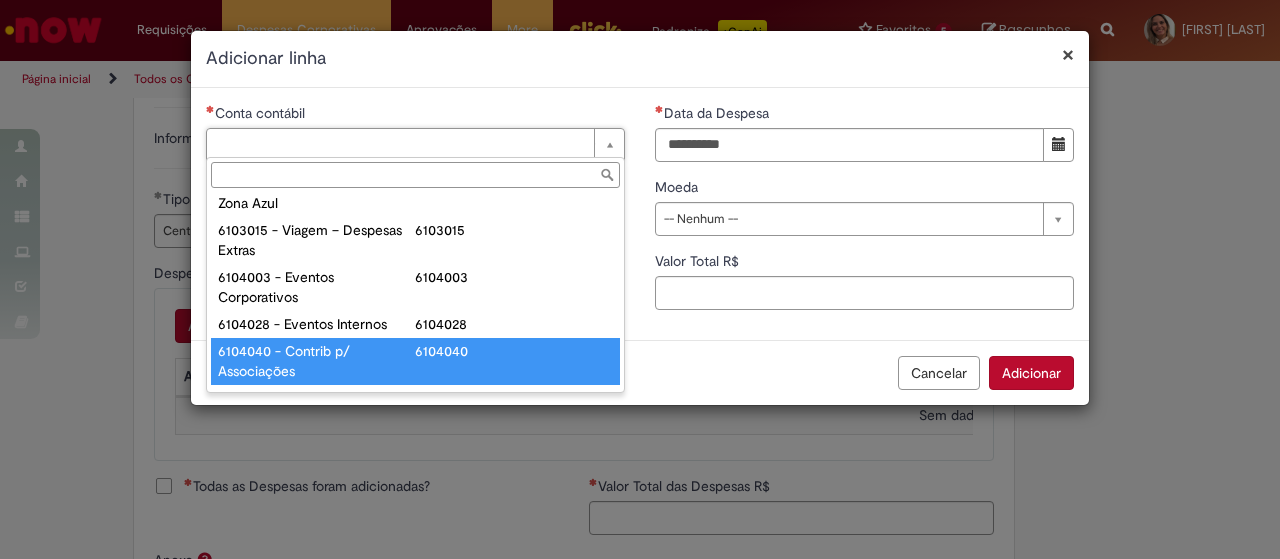 type on "**********" 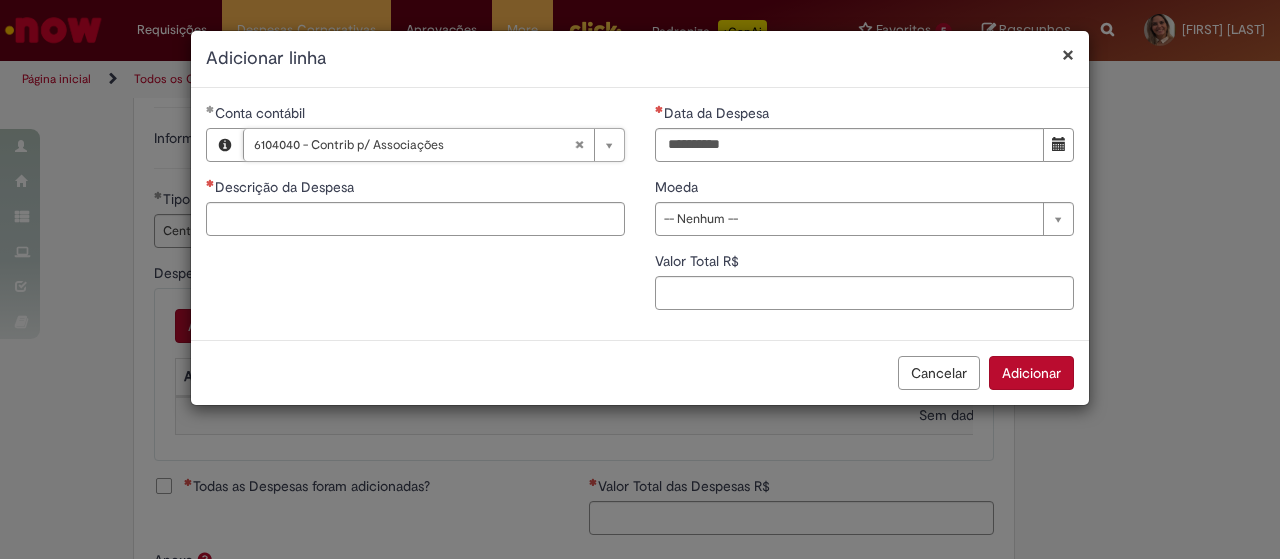 type 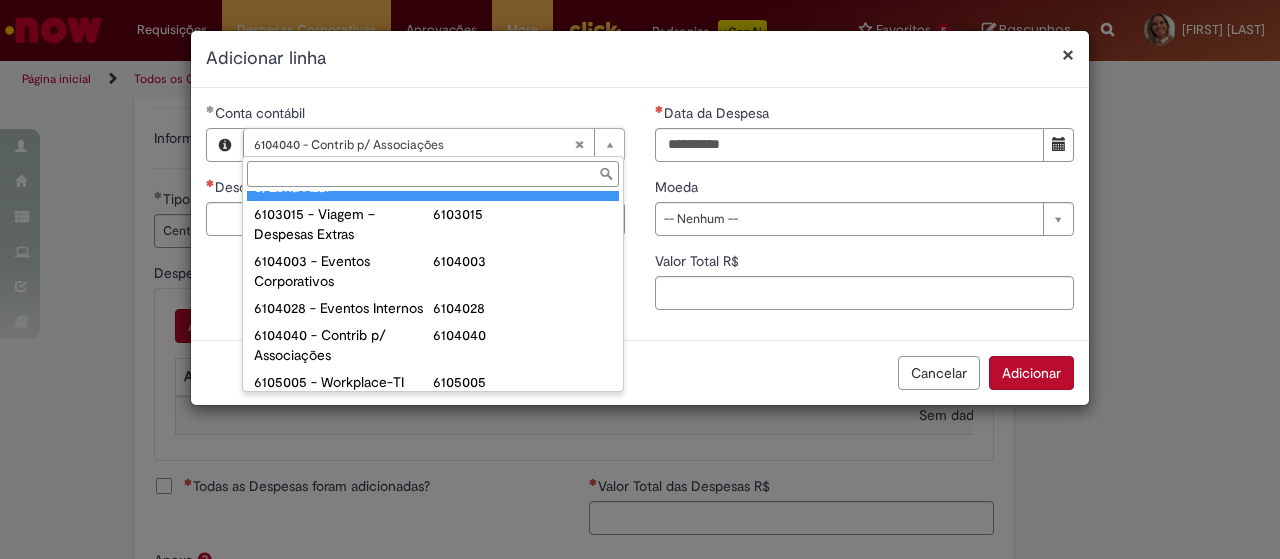 scroll, scrollTop: 1100, scrollLeft: 0, axis: vertical 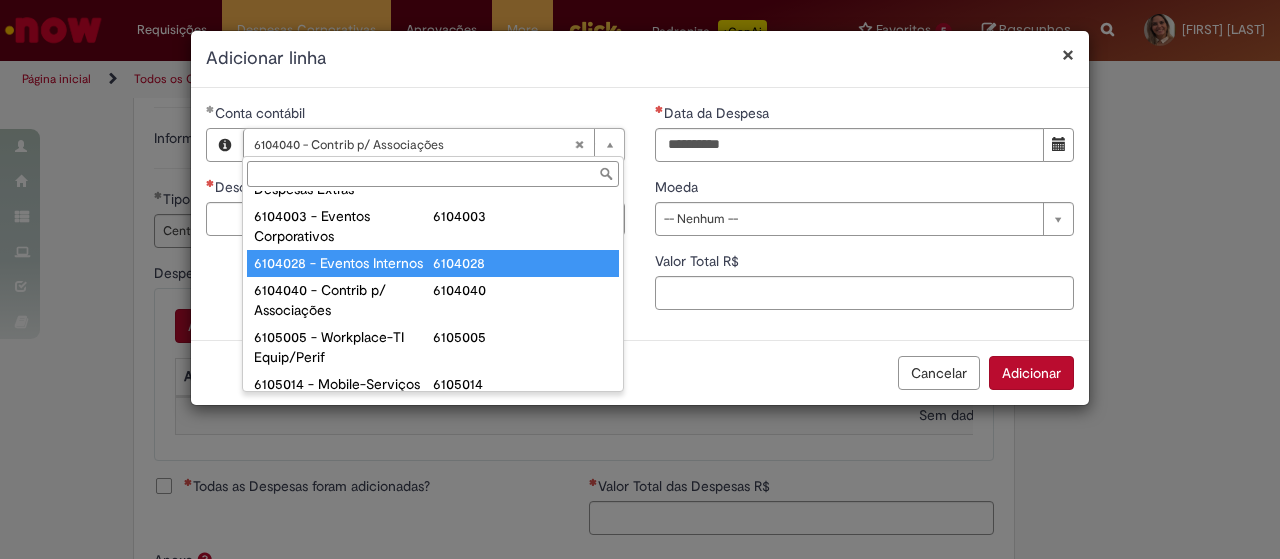 type on "**********" 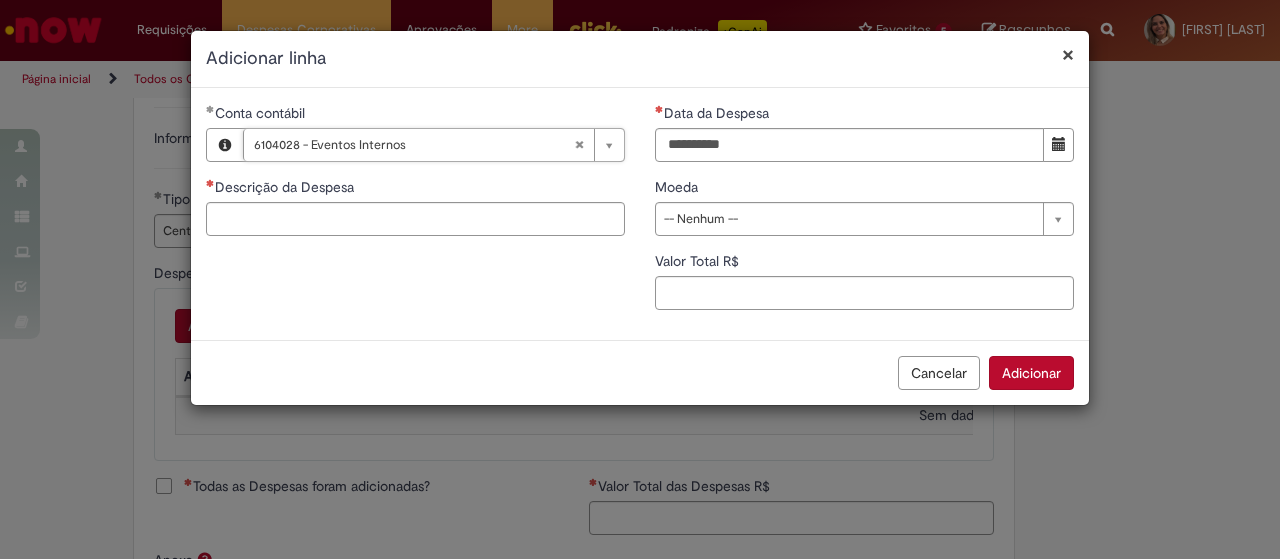 scroll, scrollTop: 0, scrollLeft: 167, axis: horizontal 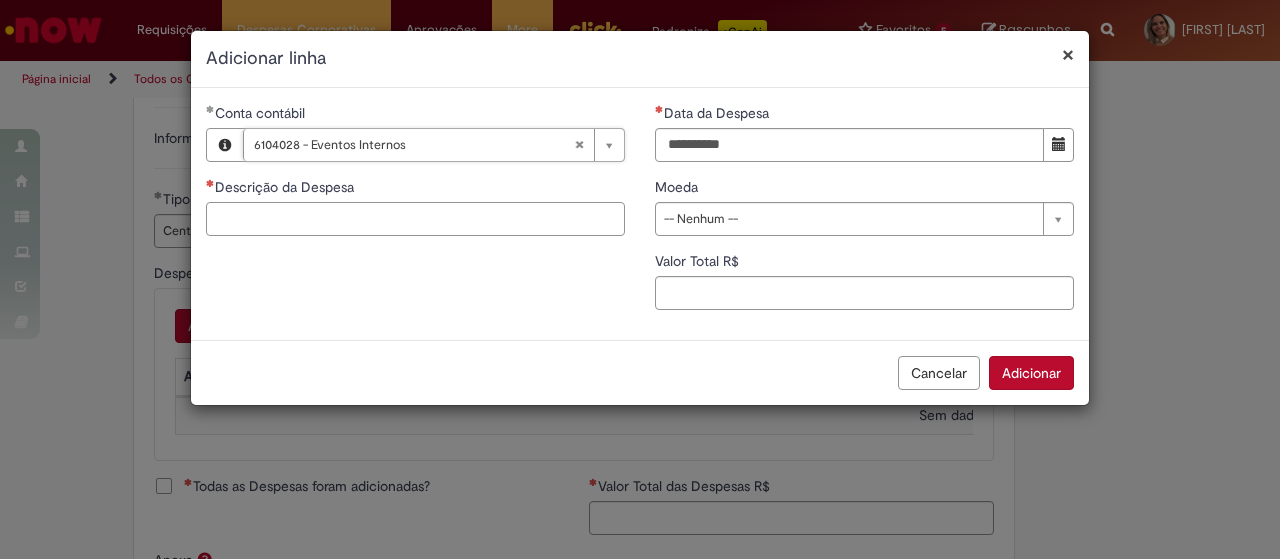 click on "Descrição da Despesa" at bounding box center (415, 219) 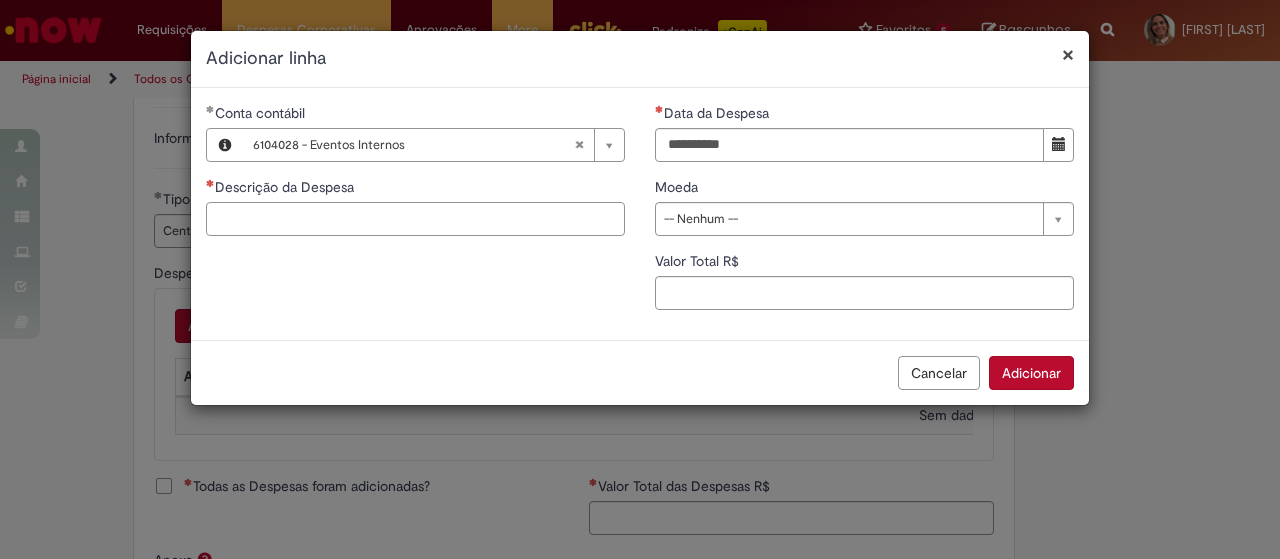 scroll, scrollTop: 0, scrollLeft: 0, axis: both 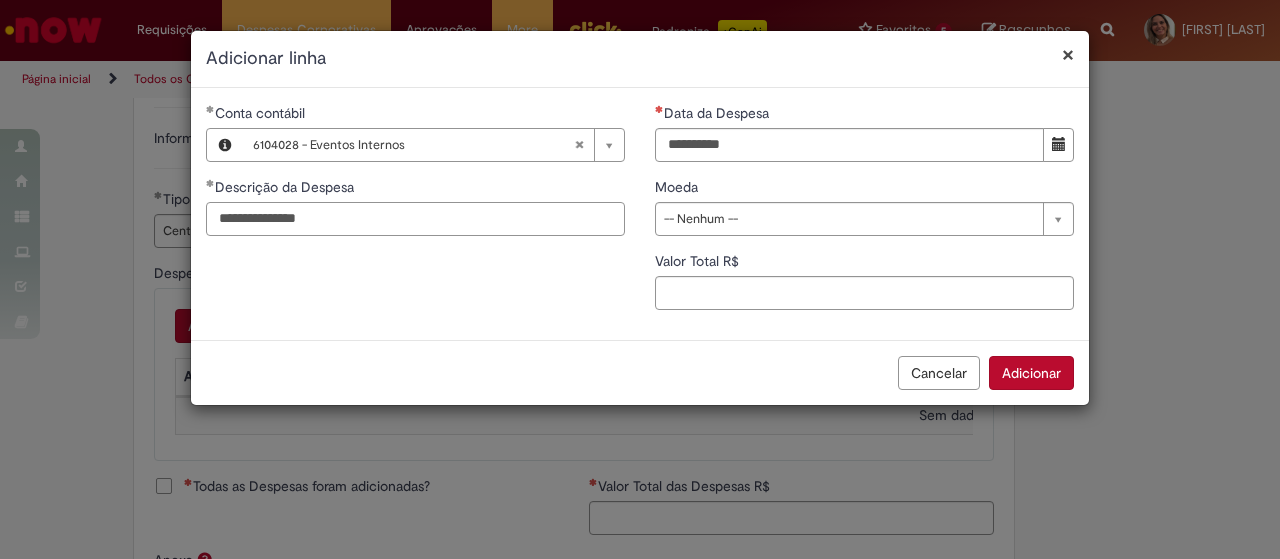 type on "**********" 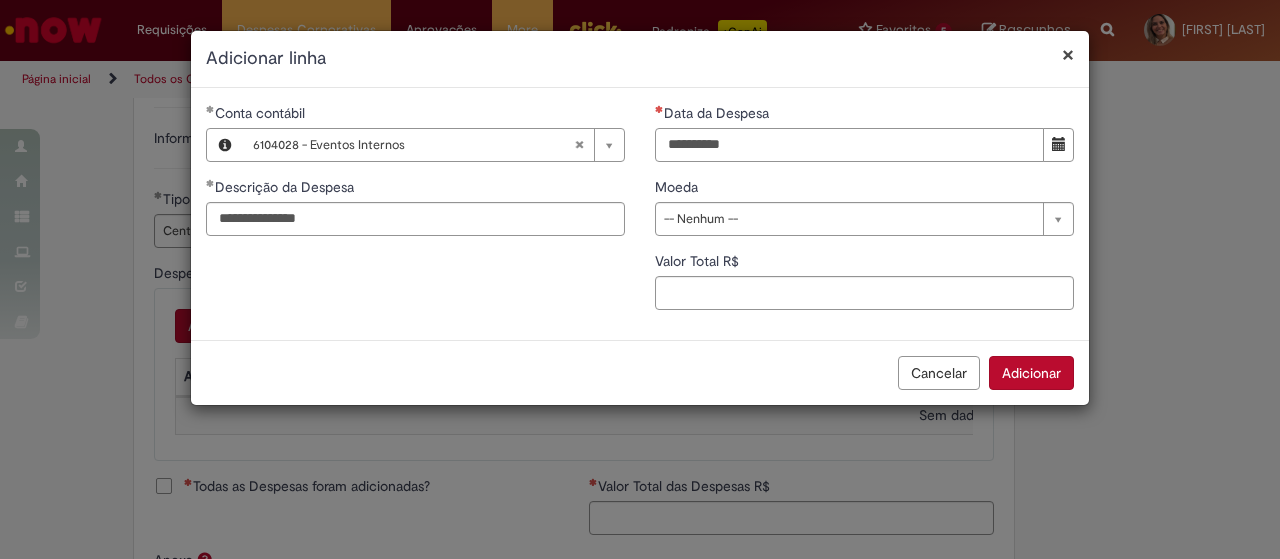 click on "Data da Despesa" at bounding box center (849, 145) 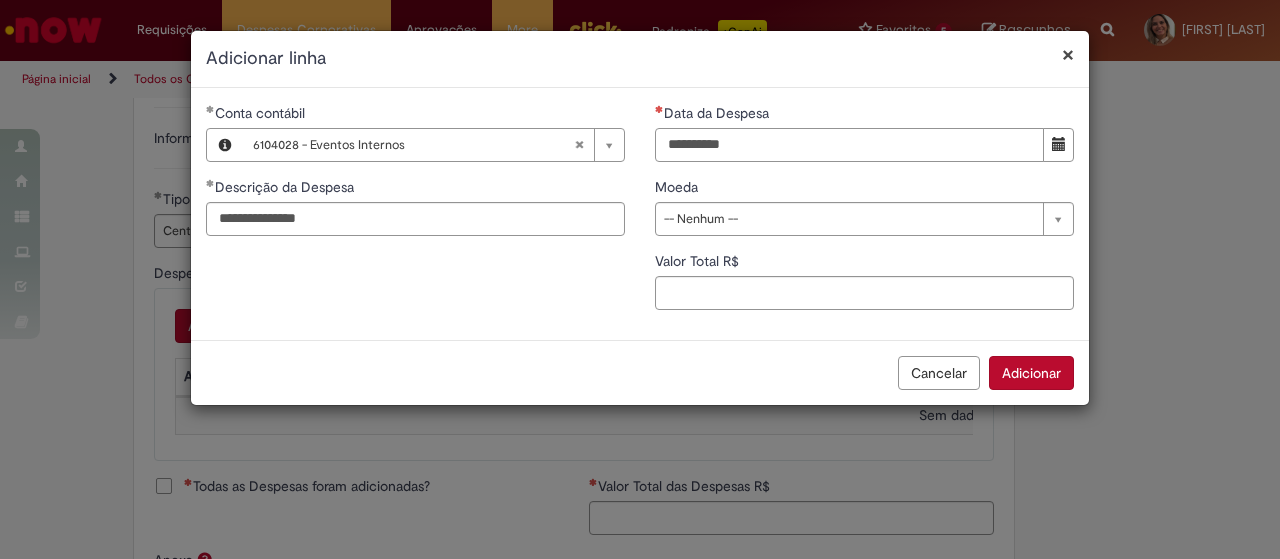 type on "**********" 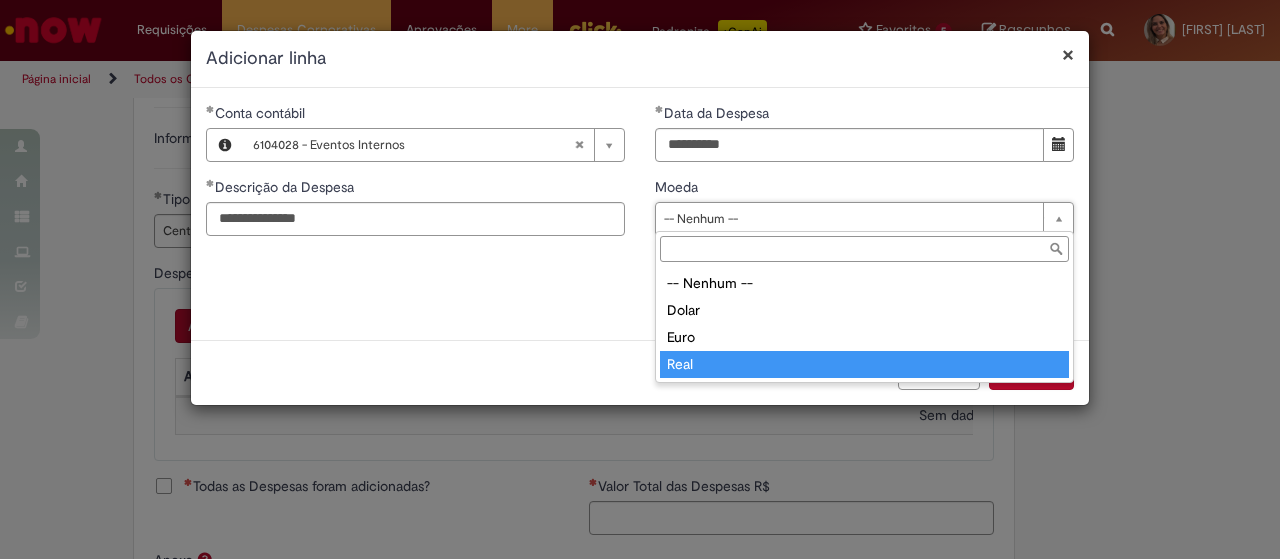 drag, startPoint x: 696, startPoint y: 357, endPoint x: 713, endPoint y: 328, distance: 33.61547 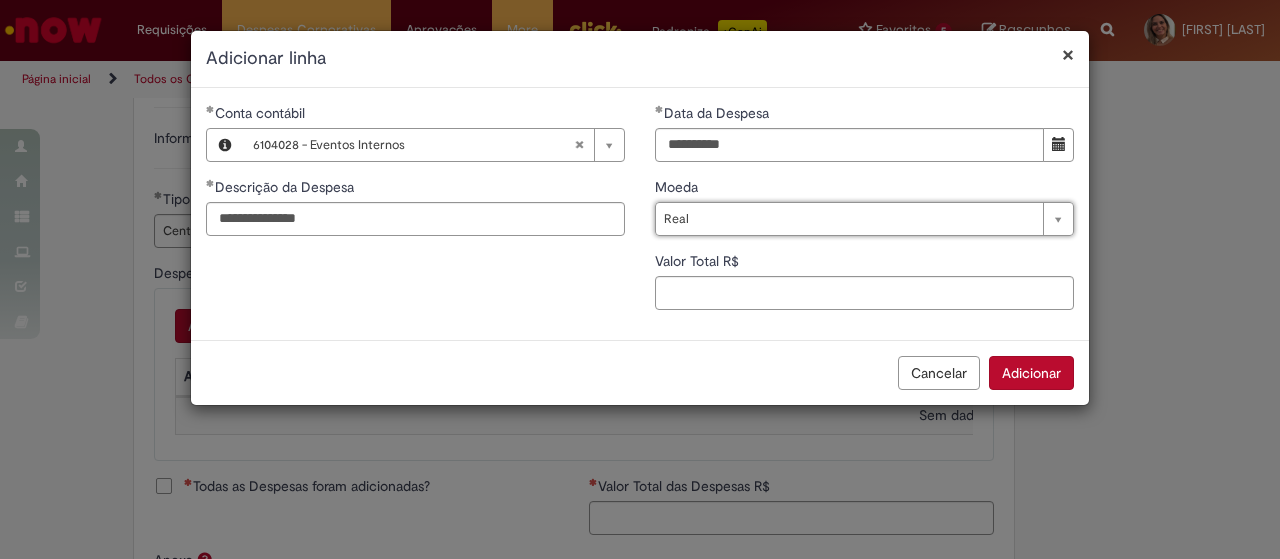 click on "Valor Total R$" at bounding box center (864, 263) 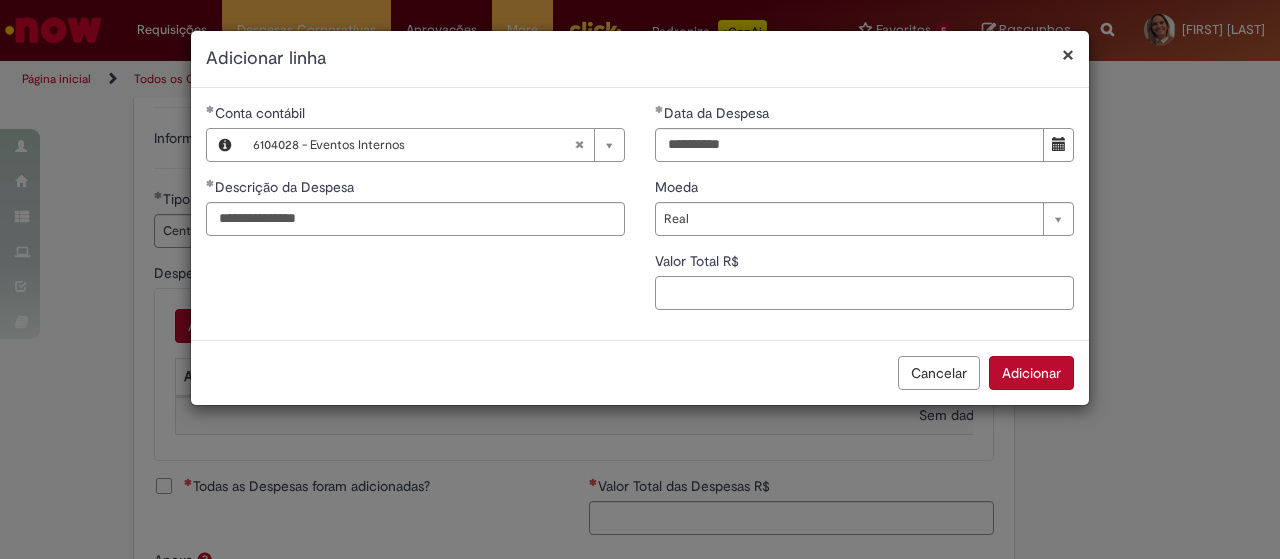click on "Valor Total R$" at bounding box center [864, 293] 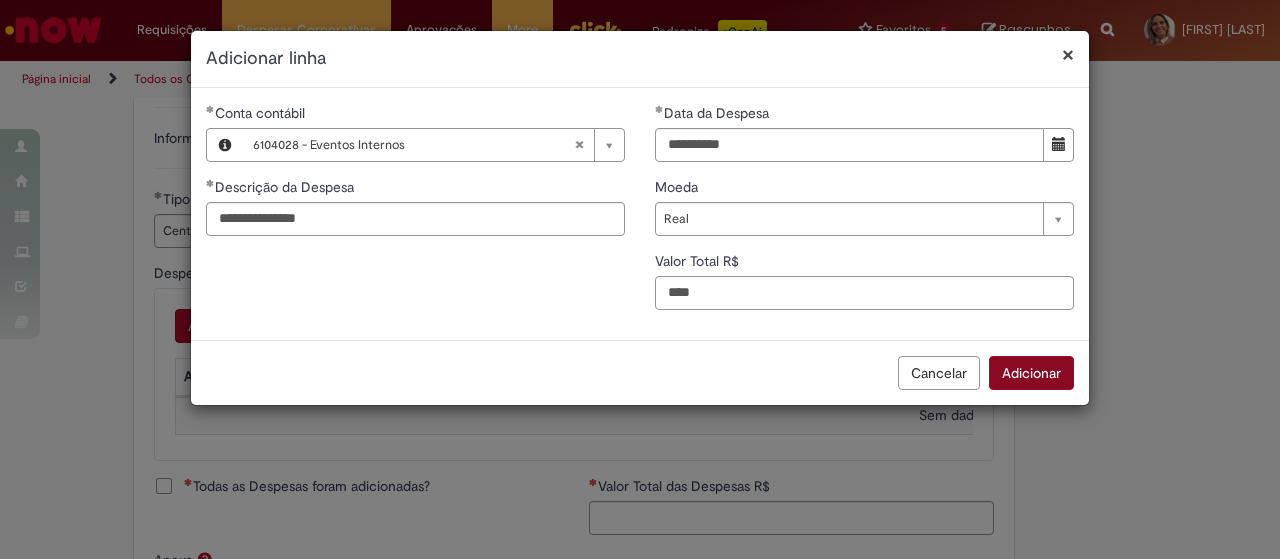 type on "****" 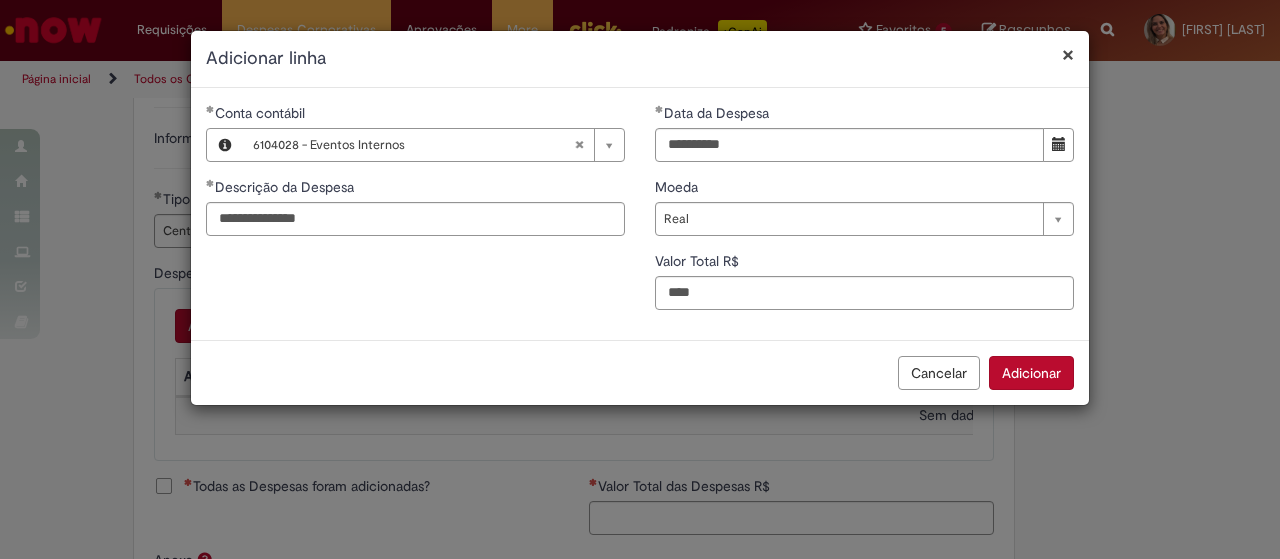 click on "Adicionar" at bounding box center [1031, 373] 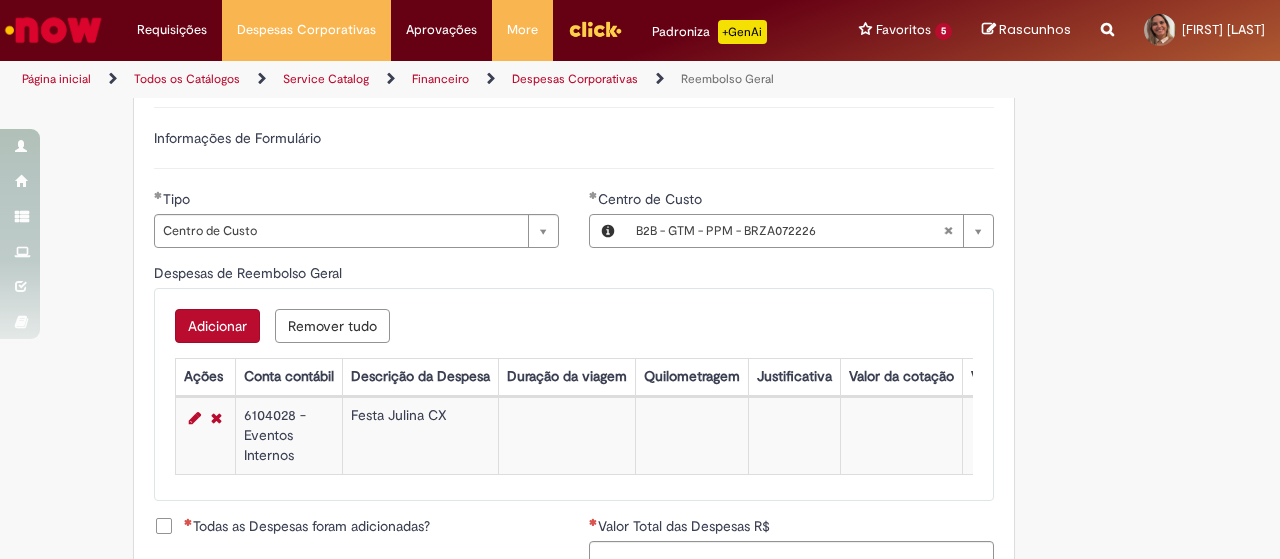 click on "Adicionar a Favoritos
Reembolso Geral
Reembolso de despesas de funcionários
Oferta destinada à solicitação de reembolso de despesas realizadas pelo funcionário, mas que devem ser ressarcidas pela Ambev
Sujeito à aprovação do gestor imediato
O pagamento do reembolso deve ser feito em uma  conta corrente de titularidade do solicitante , para atualizar seus dados bancários e garantir que o reembolso aconteça, utilizar a oferta  Cadastro de Dados Bancários:  https://ambev.service-now.com/ambevnow?id=sc_cat_item&sys_id=d0c9721edbbb2b003383be2df39619e3
Se o seu reembolso não for efetuado na data informada na solução do chamado, entrar em contato com o time pelo e-mail  opreembolsoseadiantamentos@ambev.com.br , após a atualização dos dados bancários, para que o pagamento seja reprocessado
sap a integrar *** Country Code **" at bounding box center (640, 131) 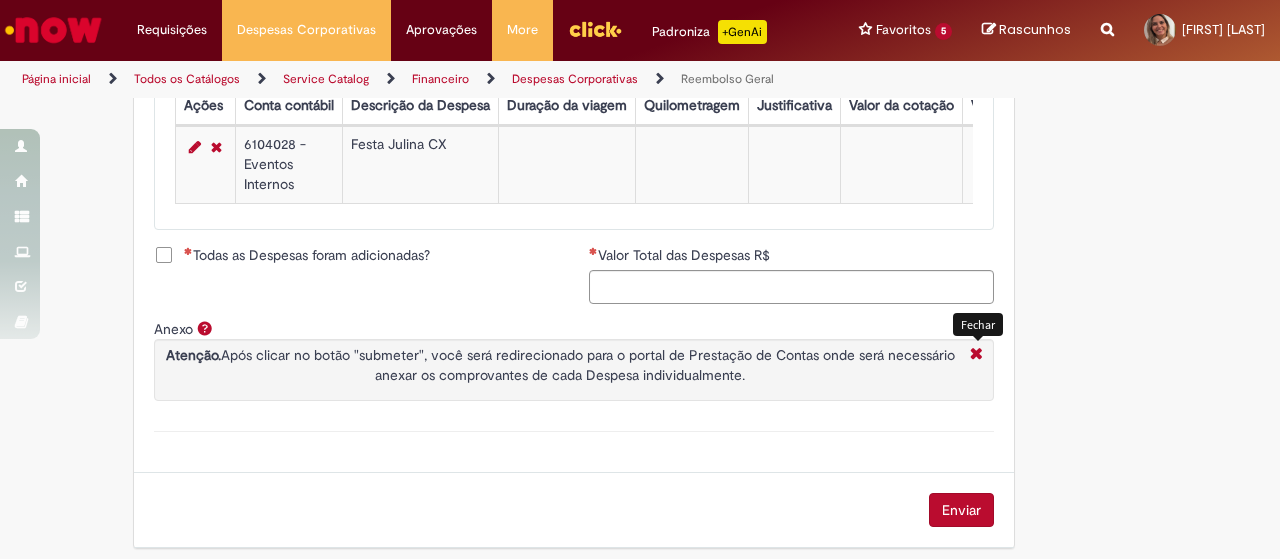 scroll, scrollTop: 969, scrollLeft: 0, axis: vertical 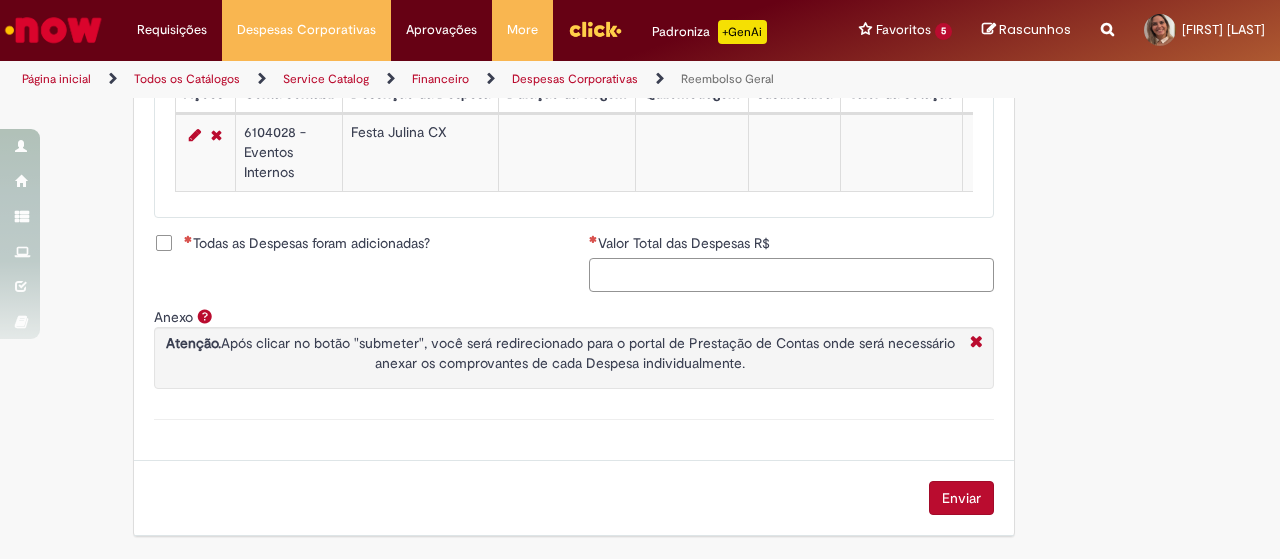 click on "Valor Total das Despesas R$" at bounding box center (791, 275) 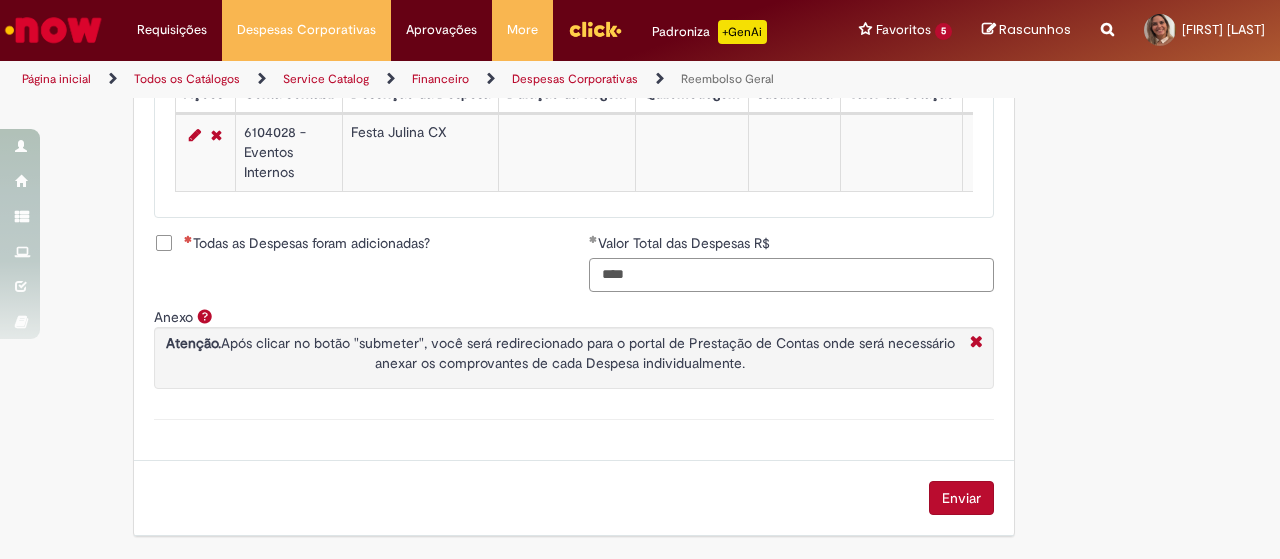 click on "****" at bounding box center [791, 275] 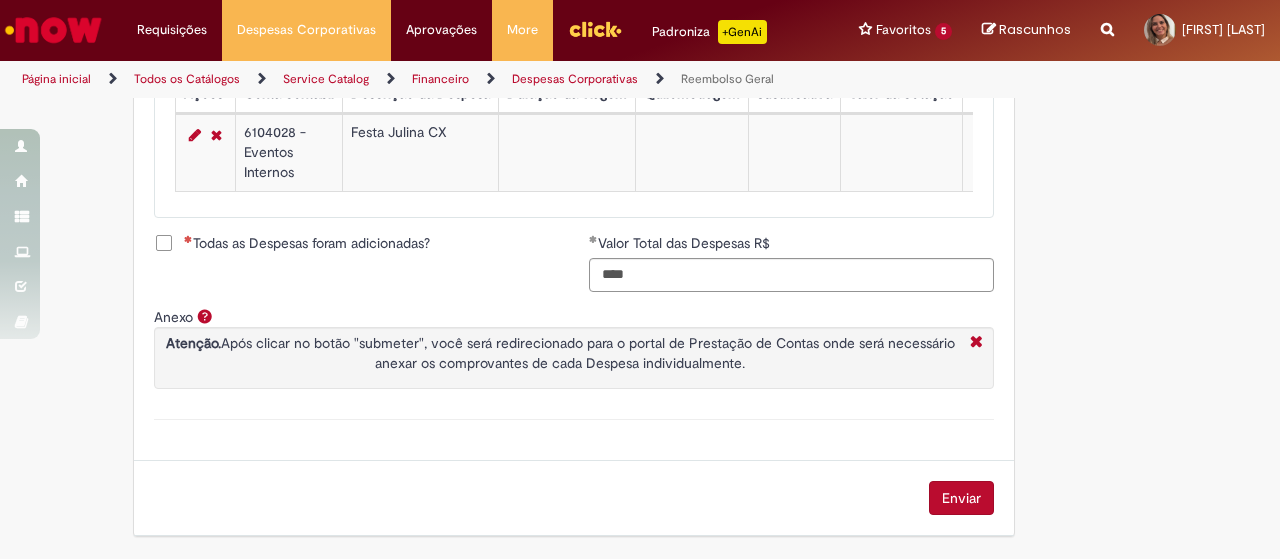 drag, startPoint x: 479, startPoint y: 293, endPoint x: 541, endPoint y: 285, distance: 62.514 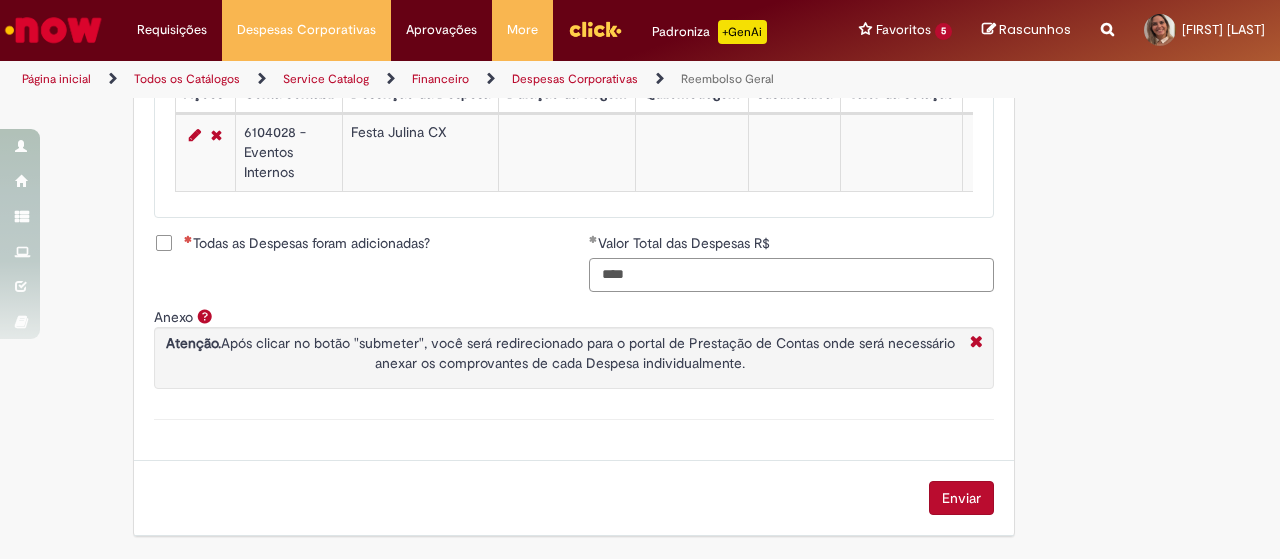 click on "****" at bounding box center [791, 275] 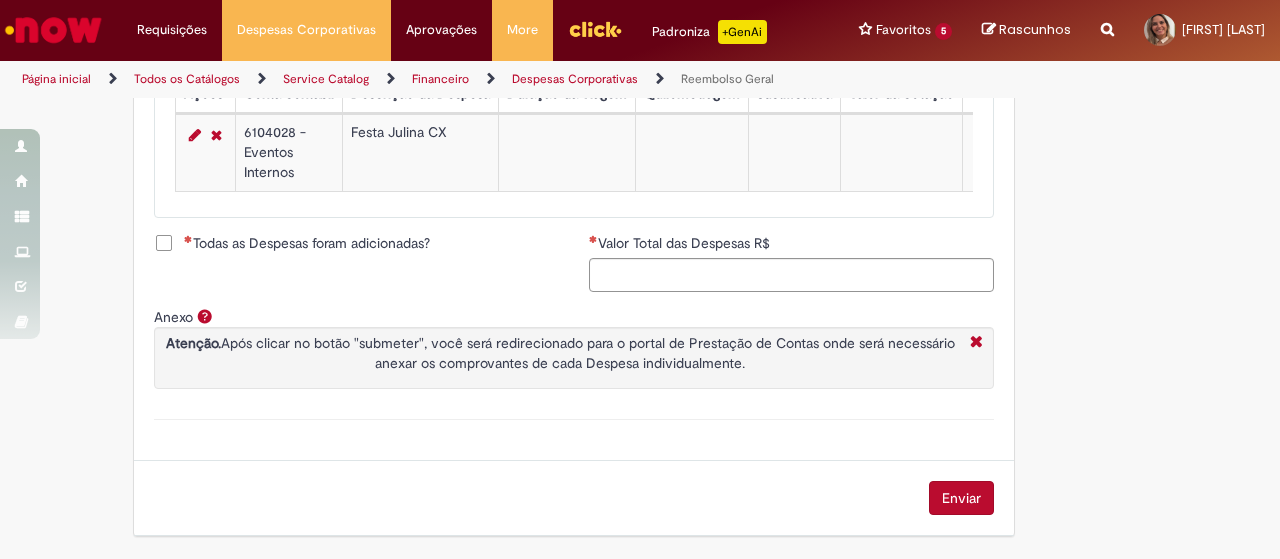 click on "Todas as Despesas foram adicionadas? Valor Total das Despesas R$" at bounding box center (574, 270) 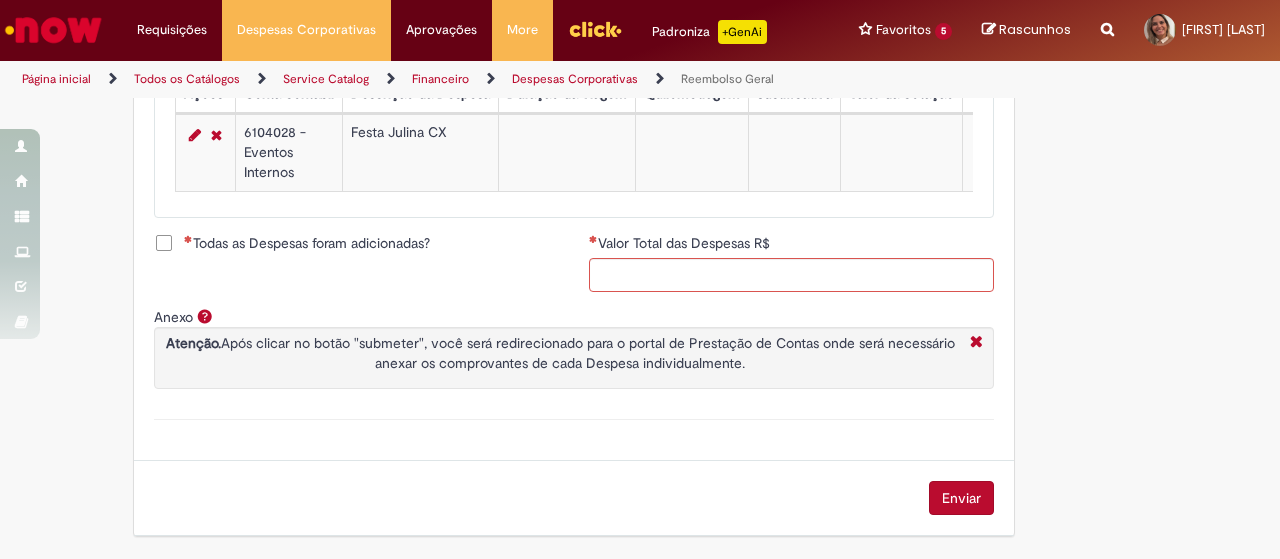 click on "Todas as Despesas foram adicionadas?" at bounding box center (307, 243) 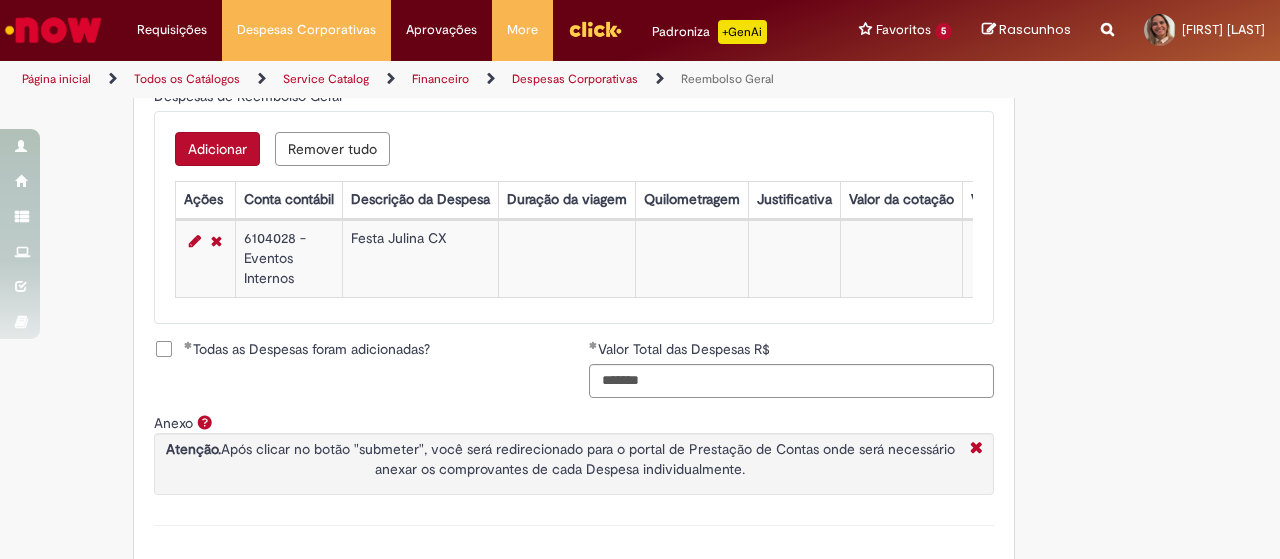 scroll, scrollTop: 969, scrollLeft: 0, axis: vertical 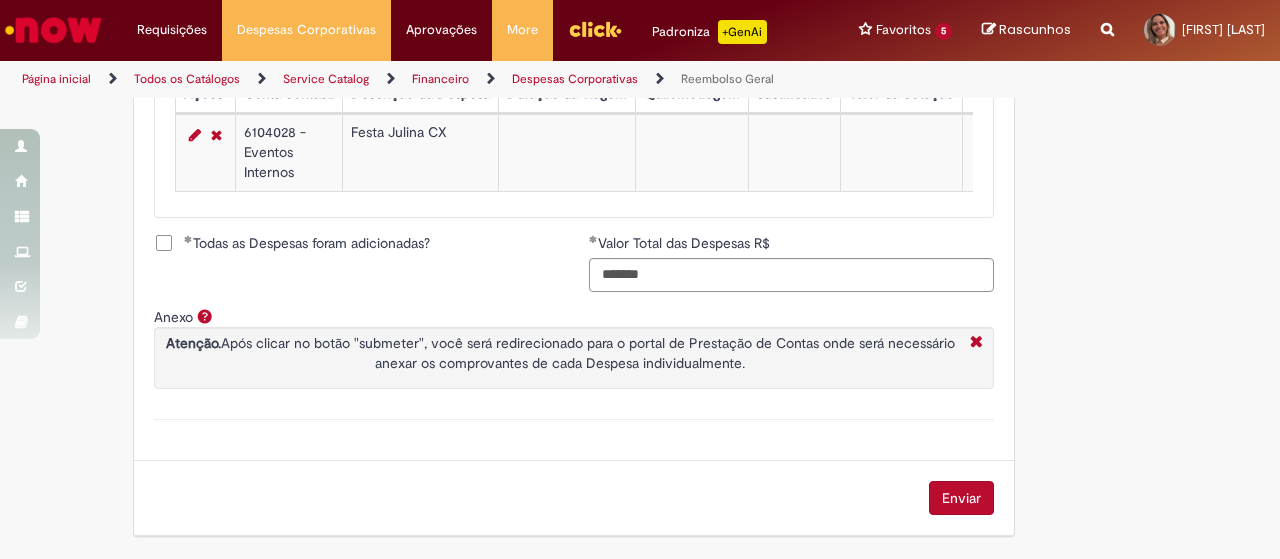 click on "Enviar" at bounding box center [961, 498] 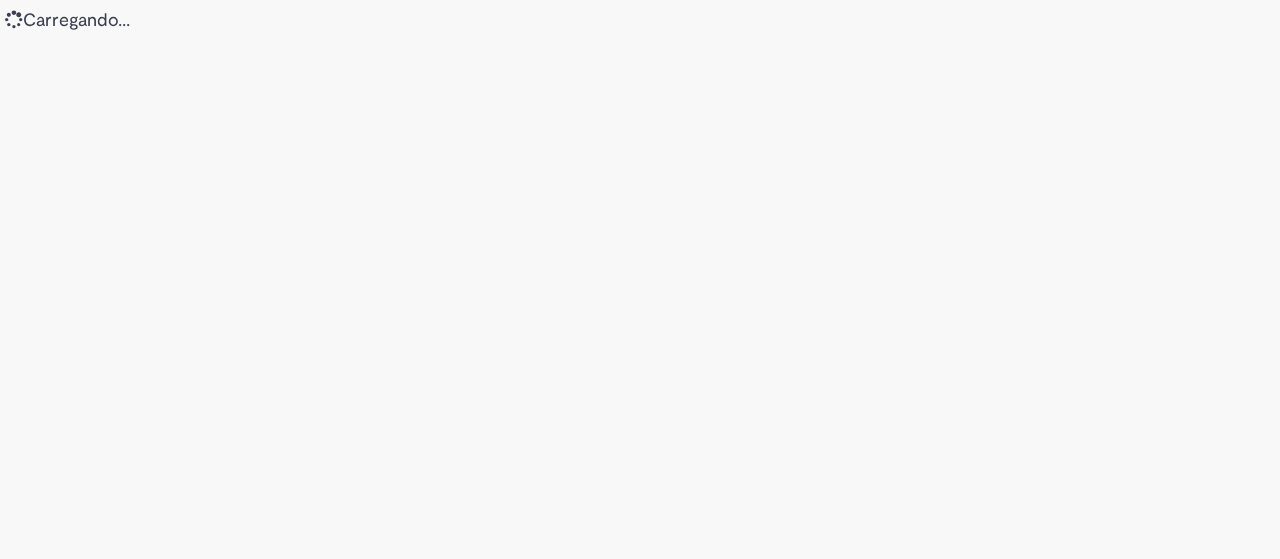 scroll, scrollTop: 0, scrollLeft: 0, axis: both 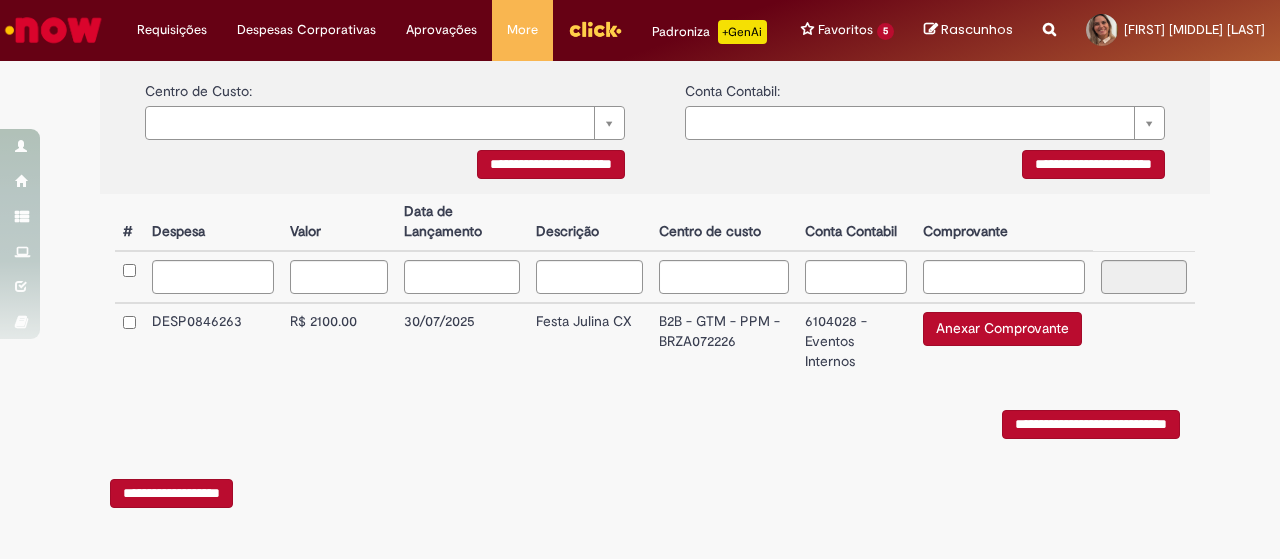 click on "Anexar Comprovante" at bounding box center (1002, 329) 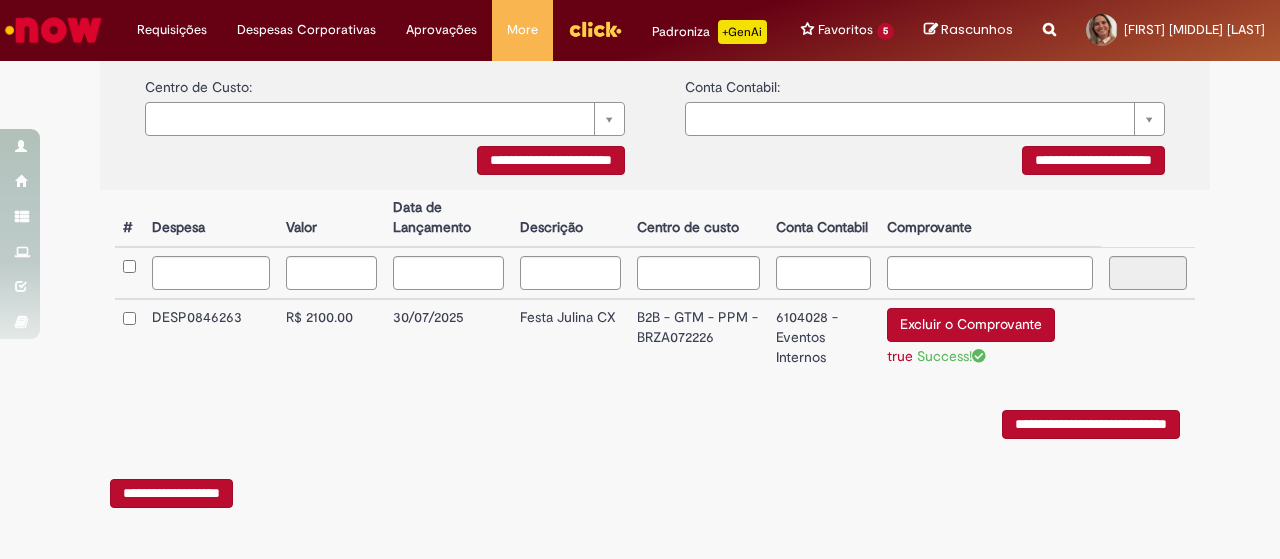 scroll, scrollTop: 423, scrollLeft: 0, axis: vertical 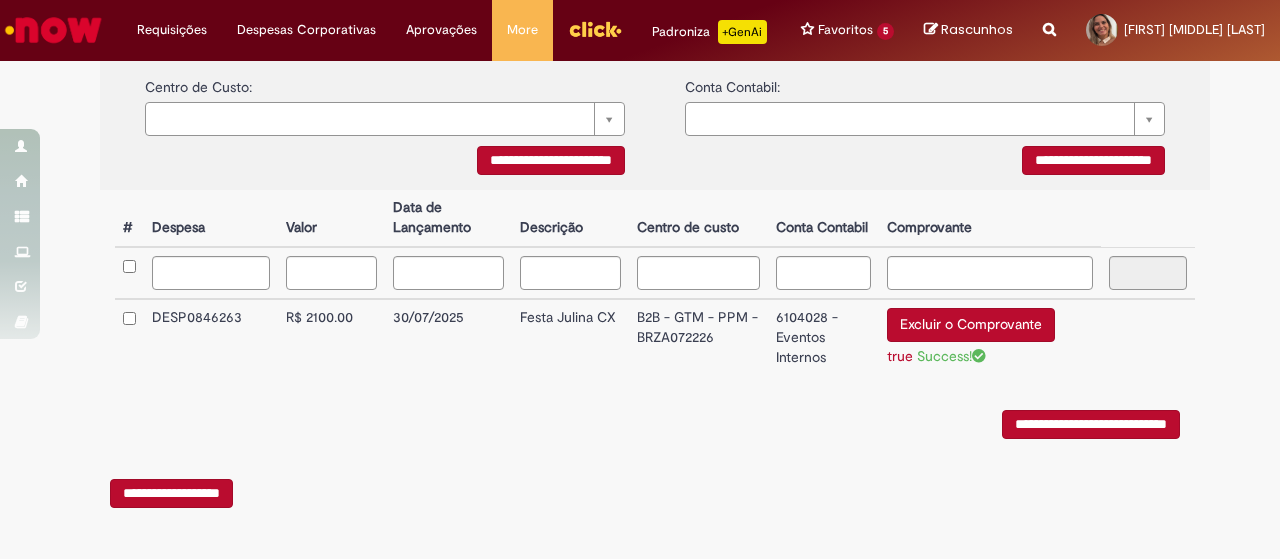 click on "**********" at bounding box center (1091, 424) 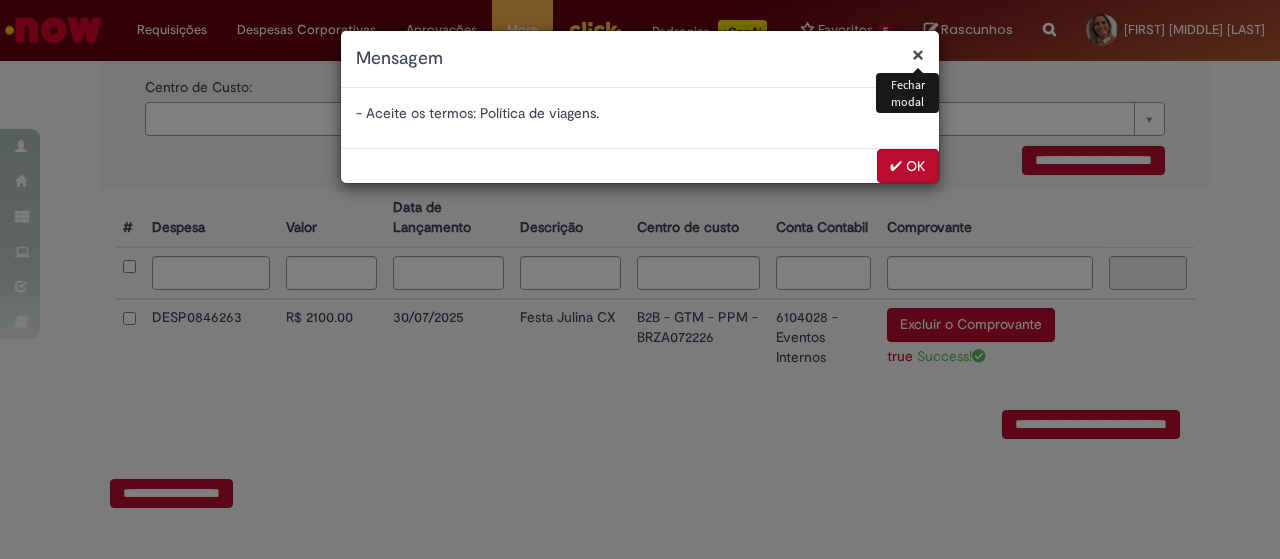 click on "✔ OK" at bounding box center [908, 166] 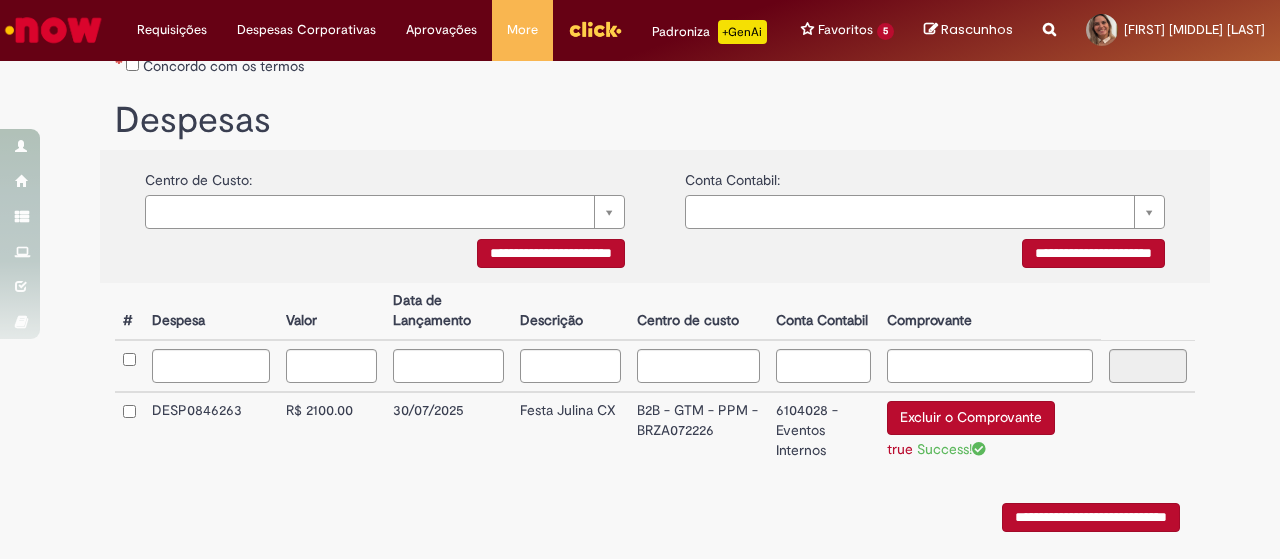 scroll, scrollTop: 223, scrollLeft: 0, axis: vertical 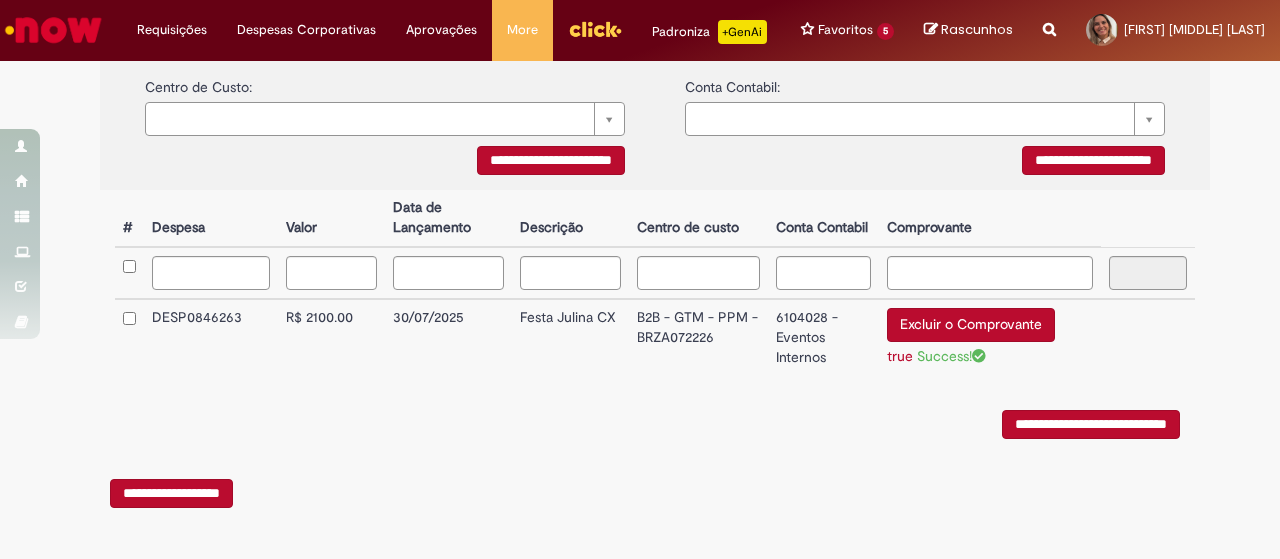 click at bounding box center [129, 339] 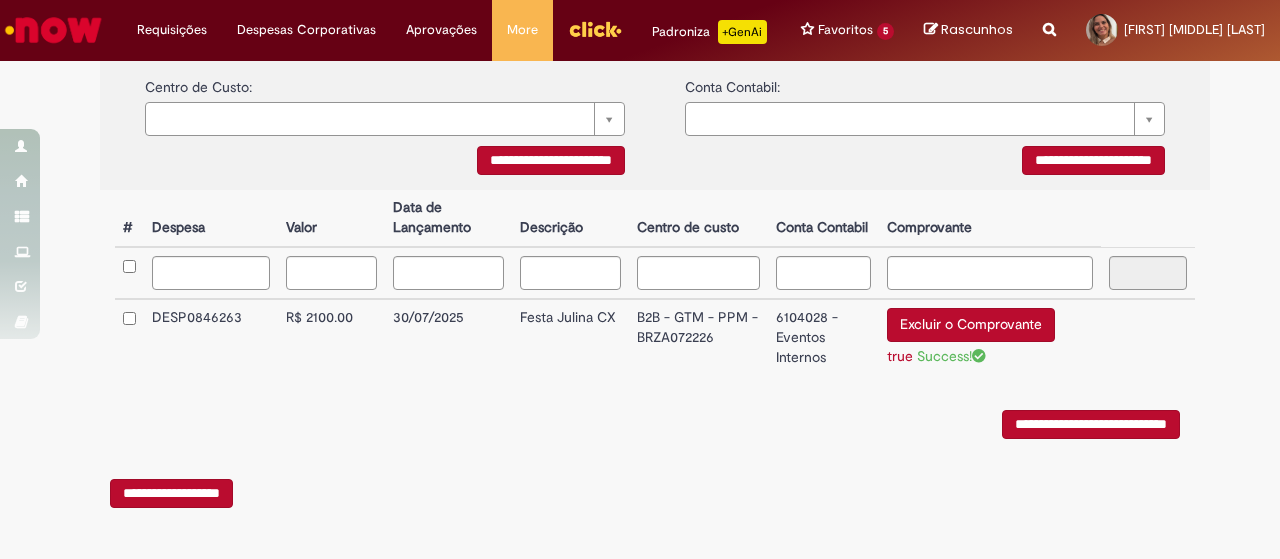 click on "**********" at bounding box center (1091, 424) 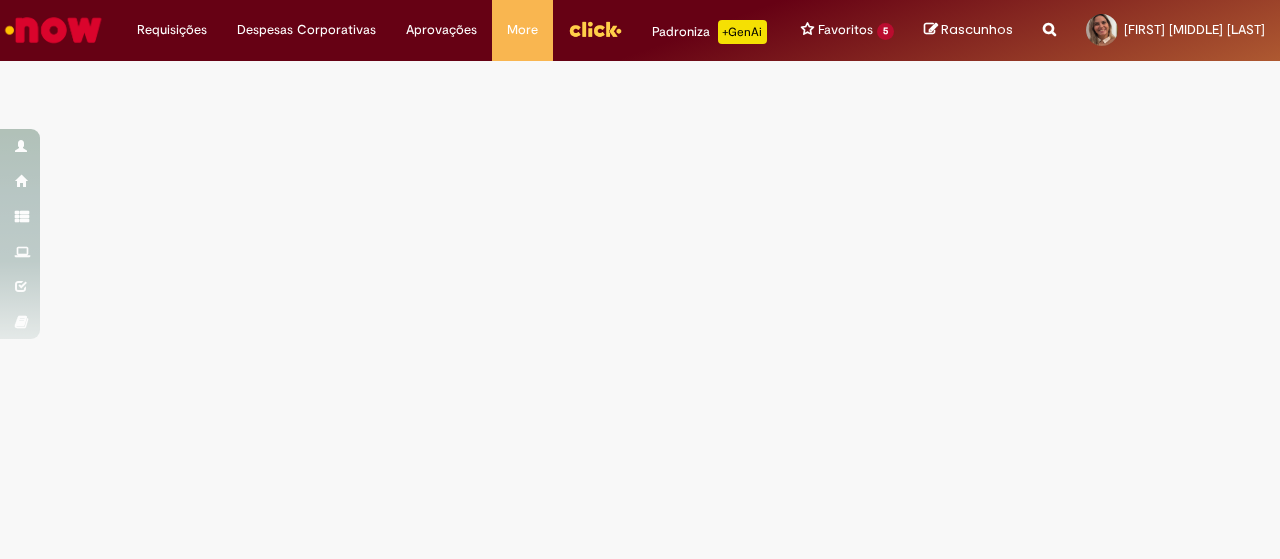 scroll, scrollTop: 0, scrollLeft: 0, axis: both 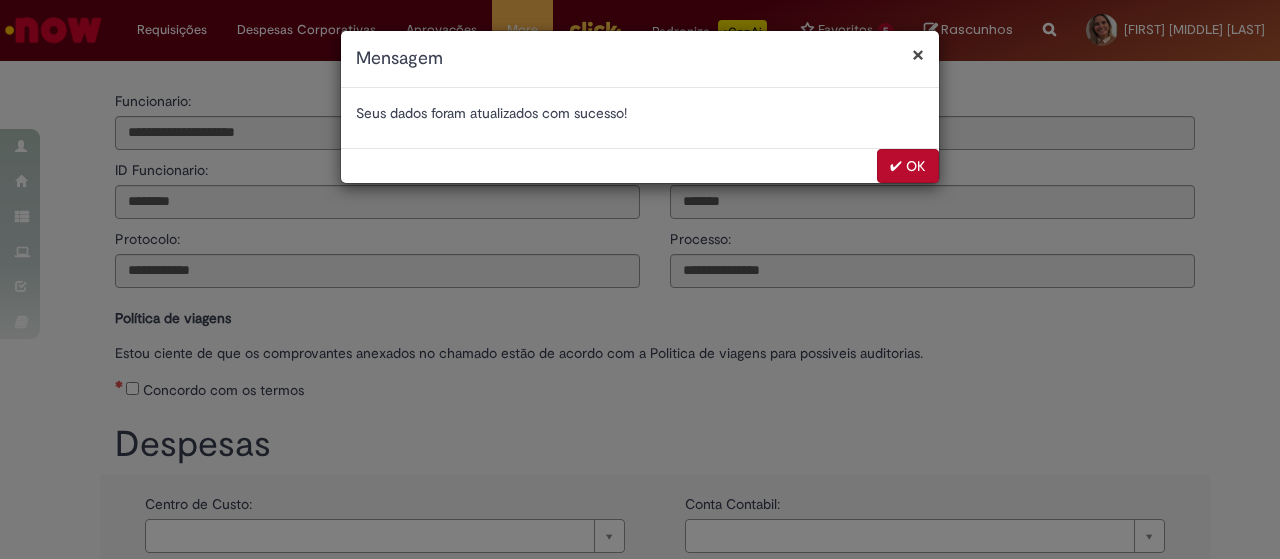 click on "× Fechar modal Mensagem" at bounding box center [640, 59] 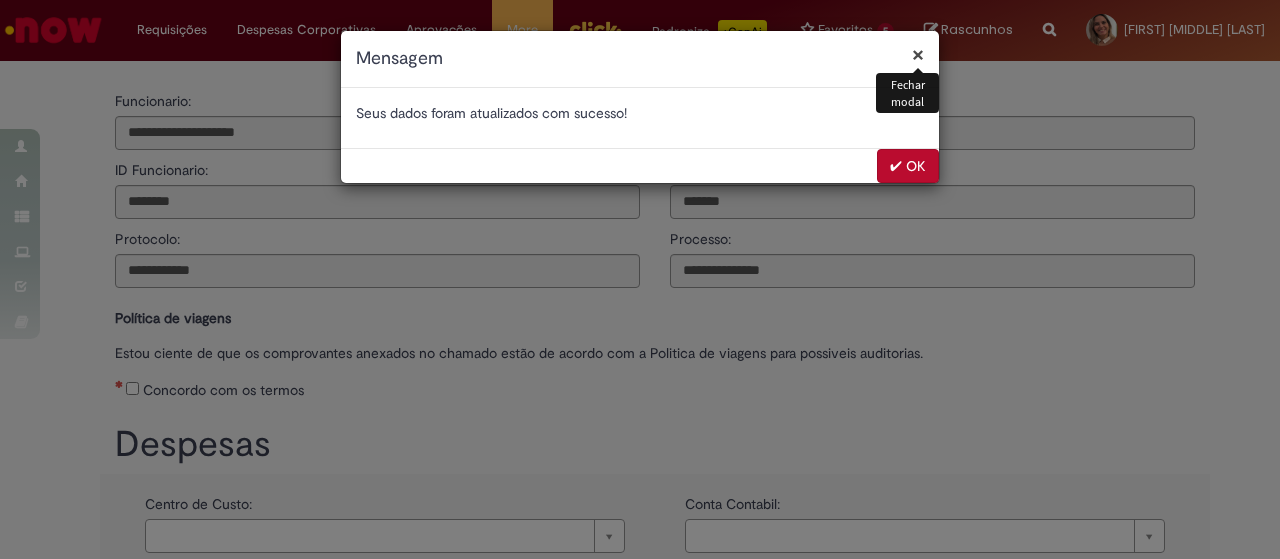 click on "×" at bounding box center [918, 54] 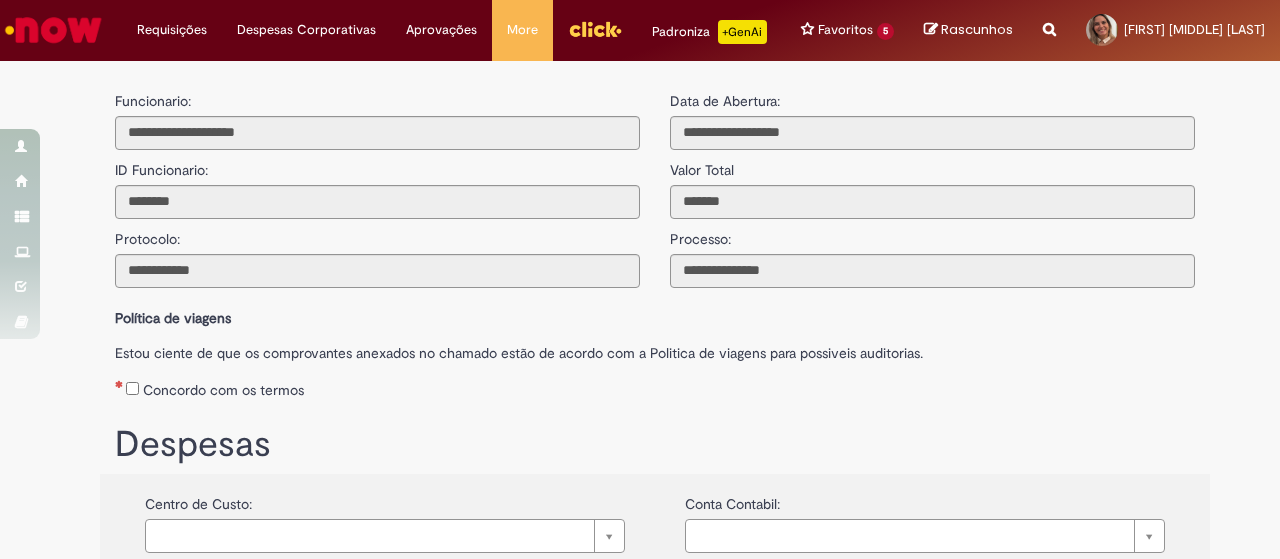 click at bounding box center [53, 30] 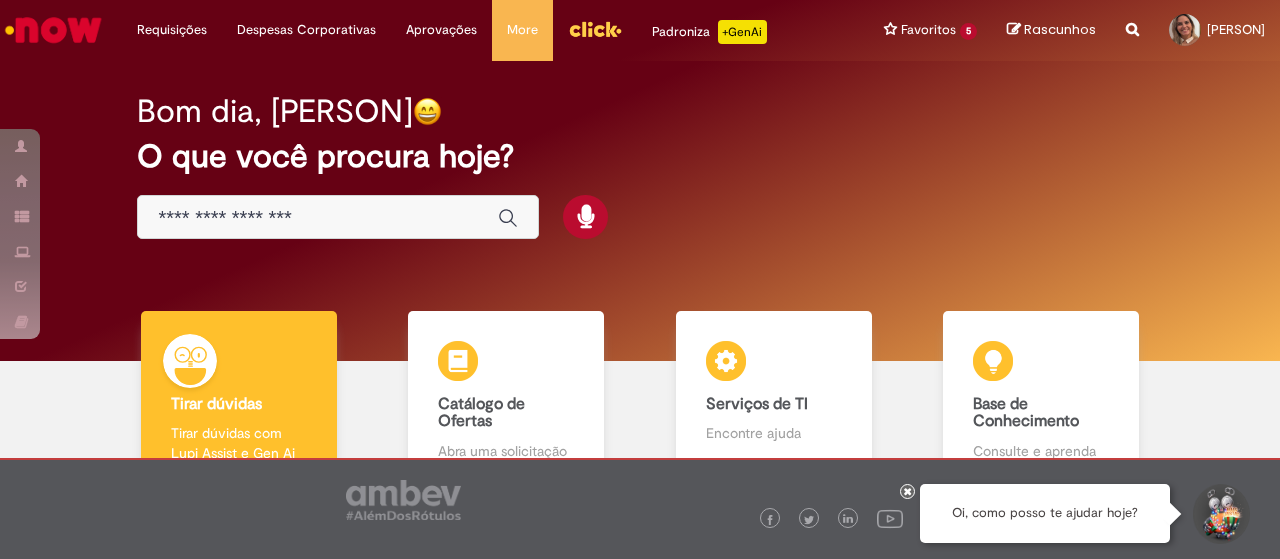 scroll, scrollTop: 0, scrollLeft: 0, axis: both 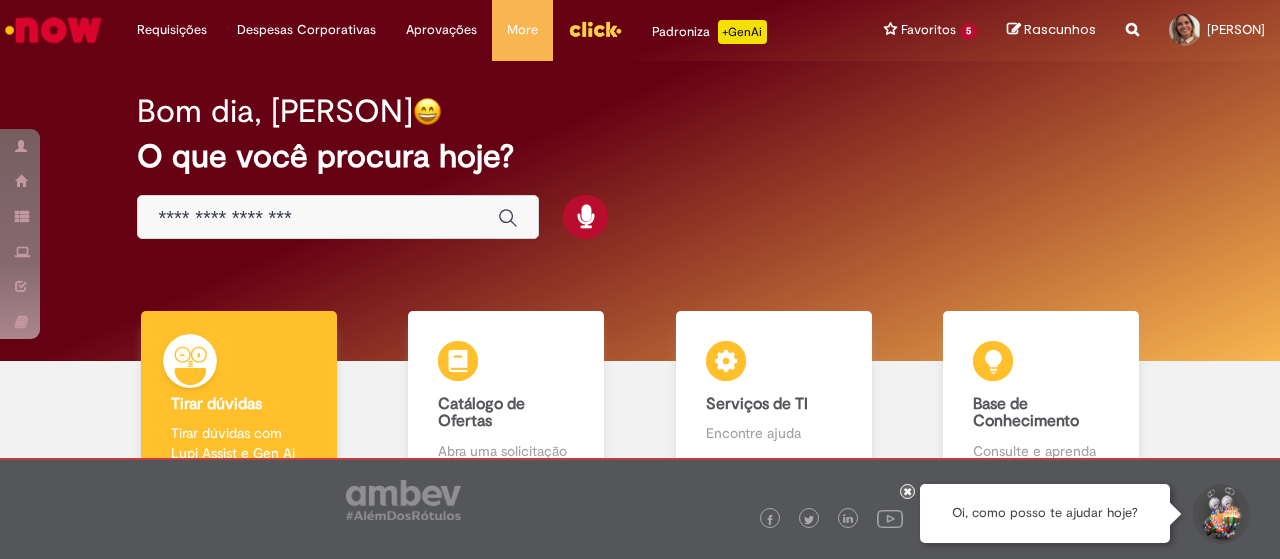 click on "O que você procura hoje?" at bounding box center [639, 156] 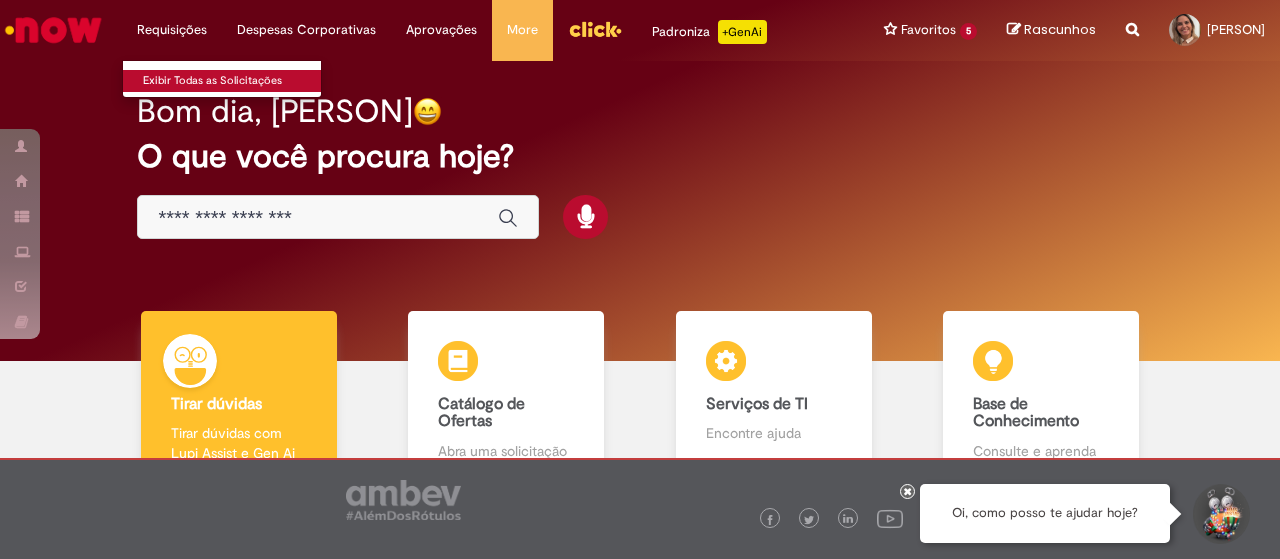 click on "Exibir Todas as Solicitações" at bounding box center [233, 81] 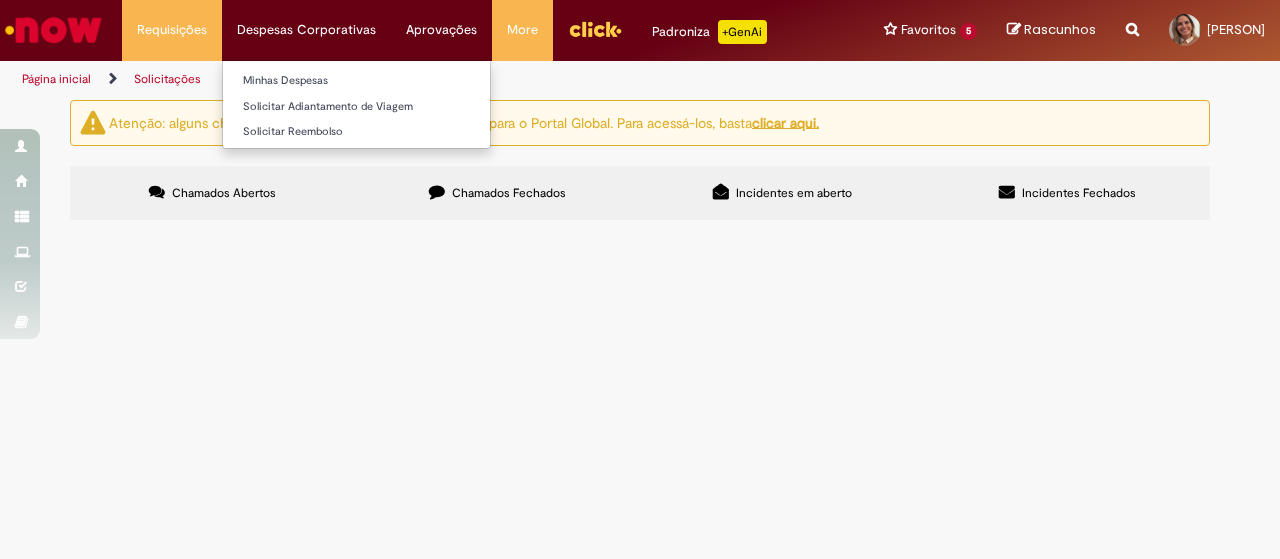 click on "Despesas Corporativas
Minhas Despesas
Solicitar Adiantamento de Viagem
Solicitar Reembolso" at bounding box center [172, 30] 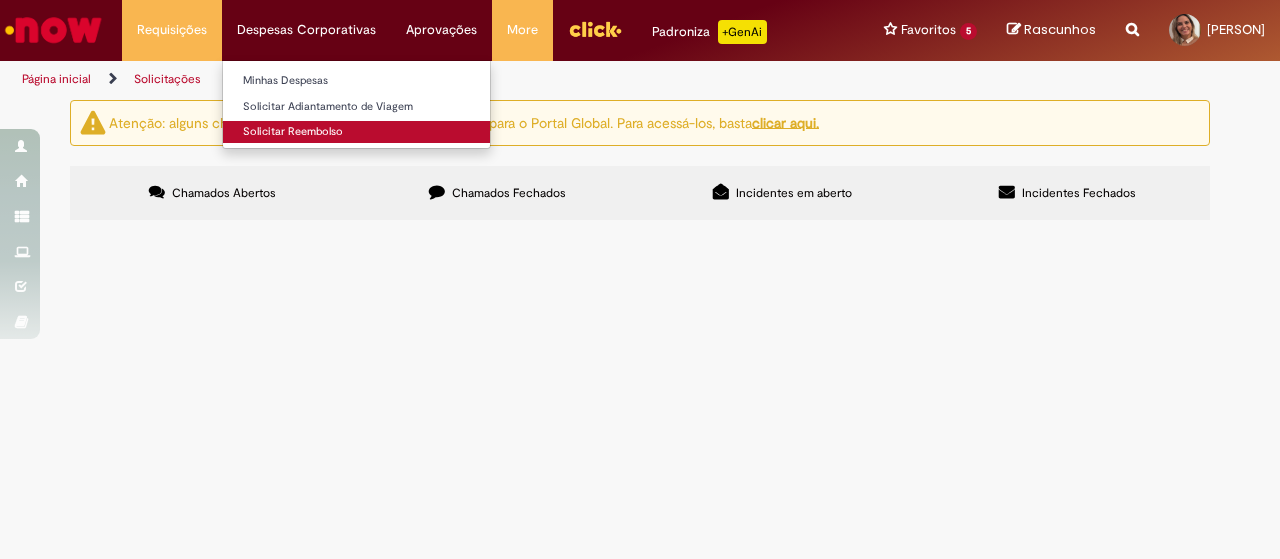 click on "Solicitar Reembolso" at bounding box center (356, 132) 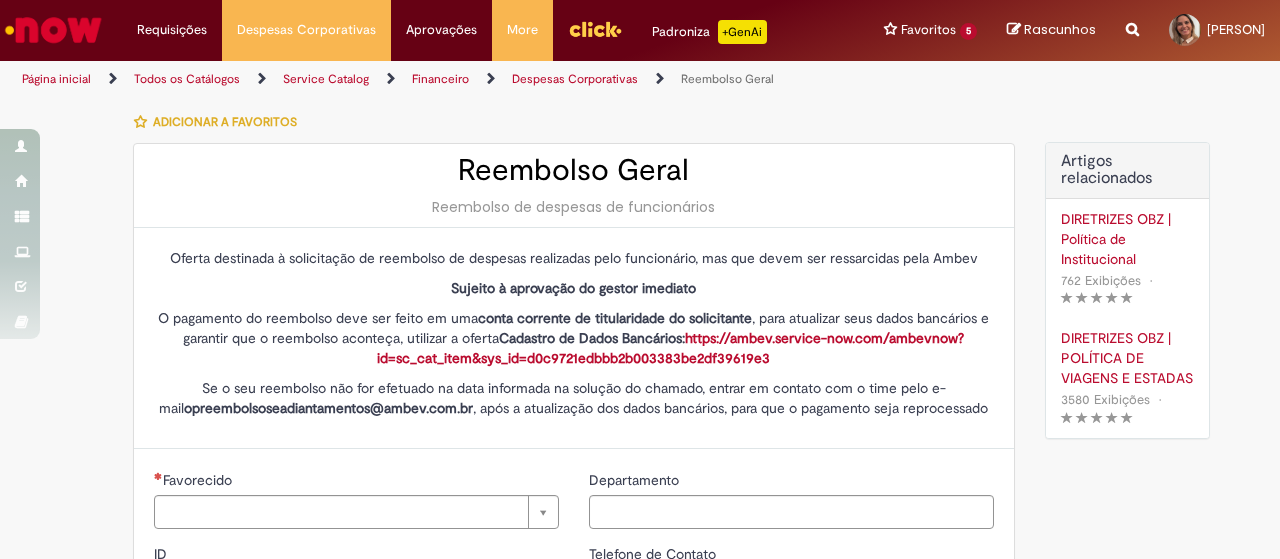 type on "********" 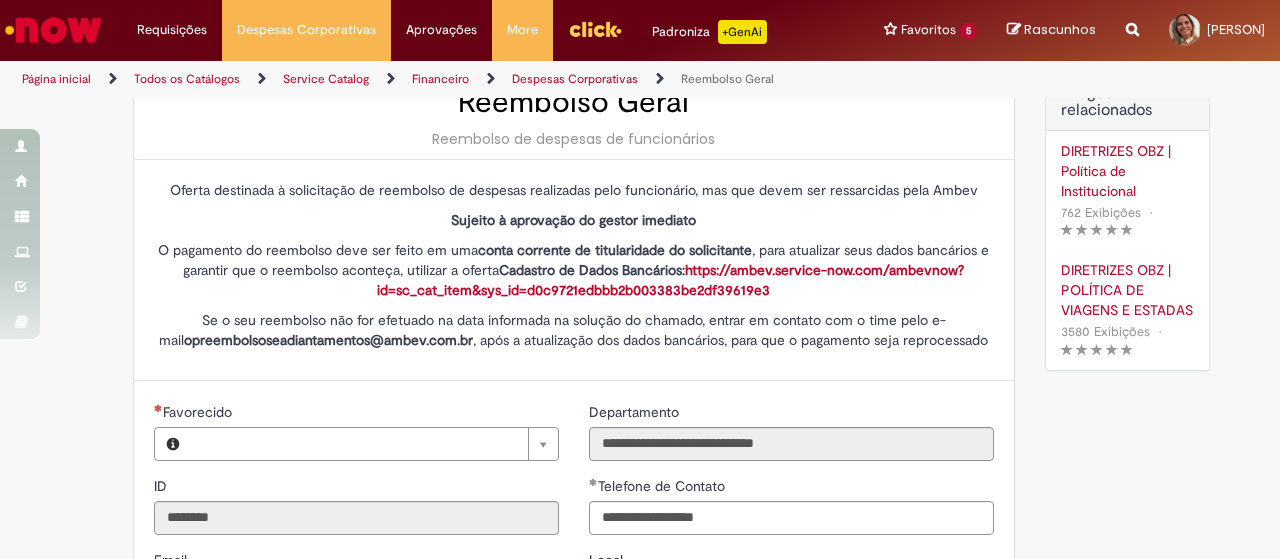 type on "**********" 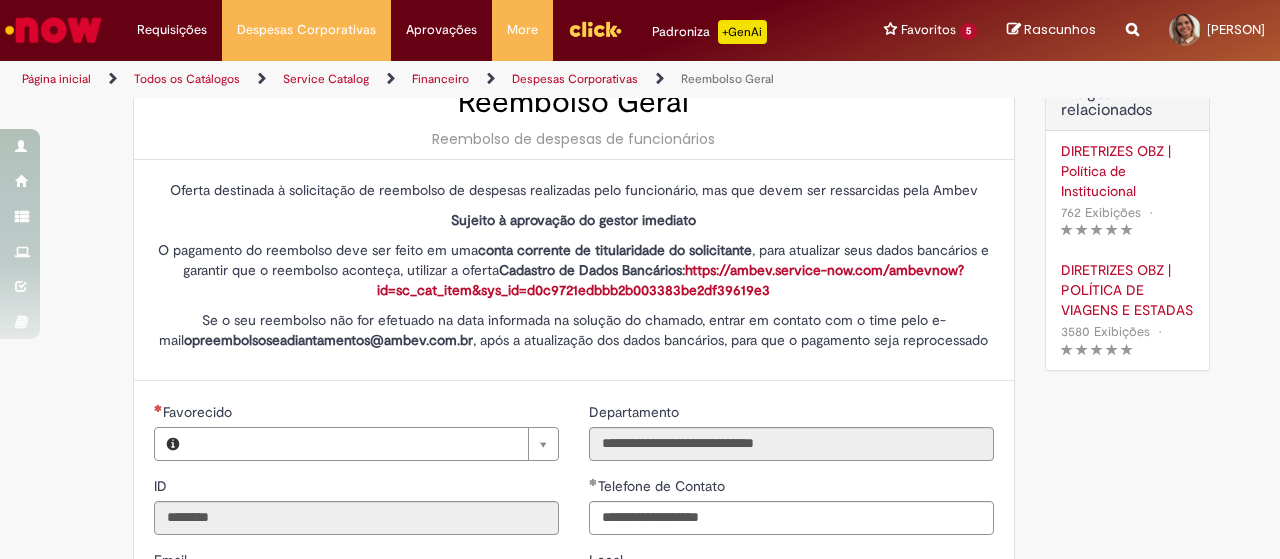 type on "*******" 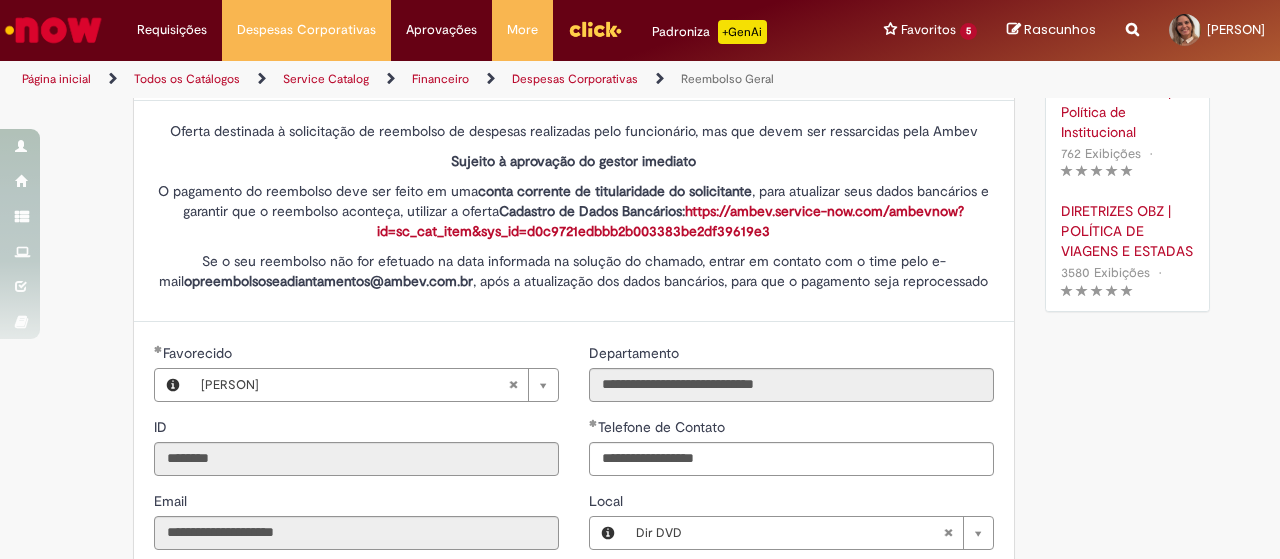 type on "**********" 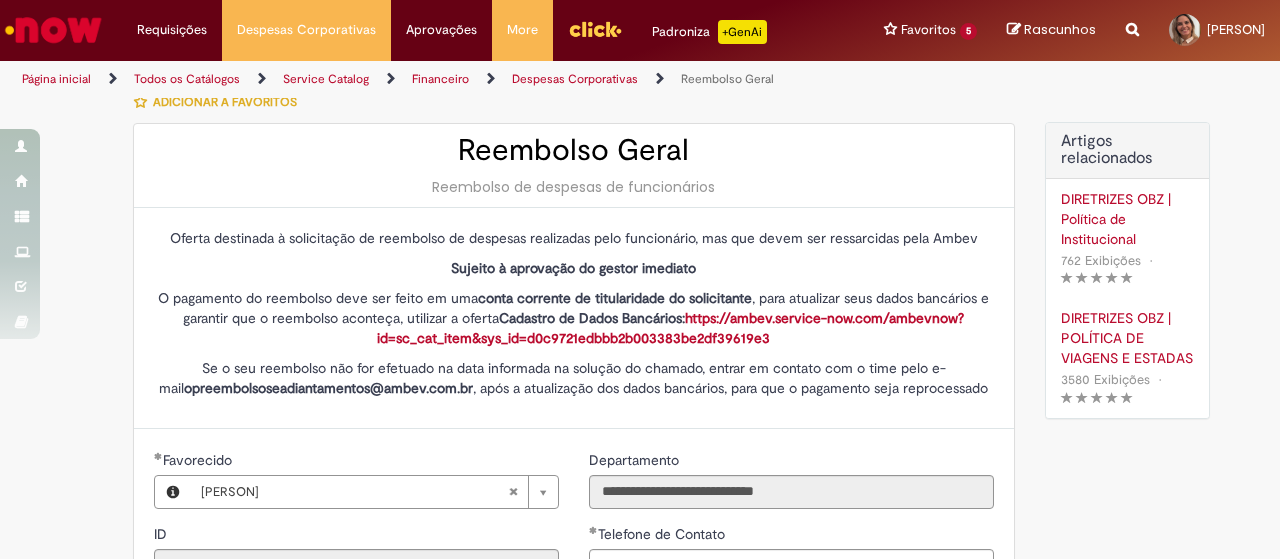 scroll, scrollTop: 0, scrollLeft: 0, axis: both 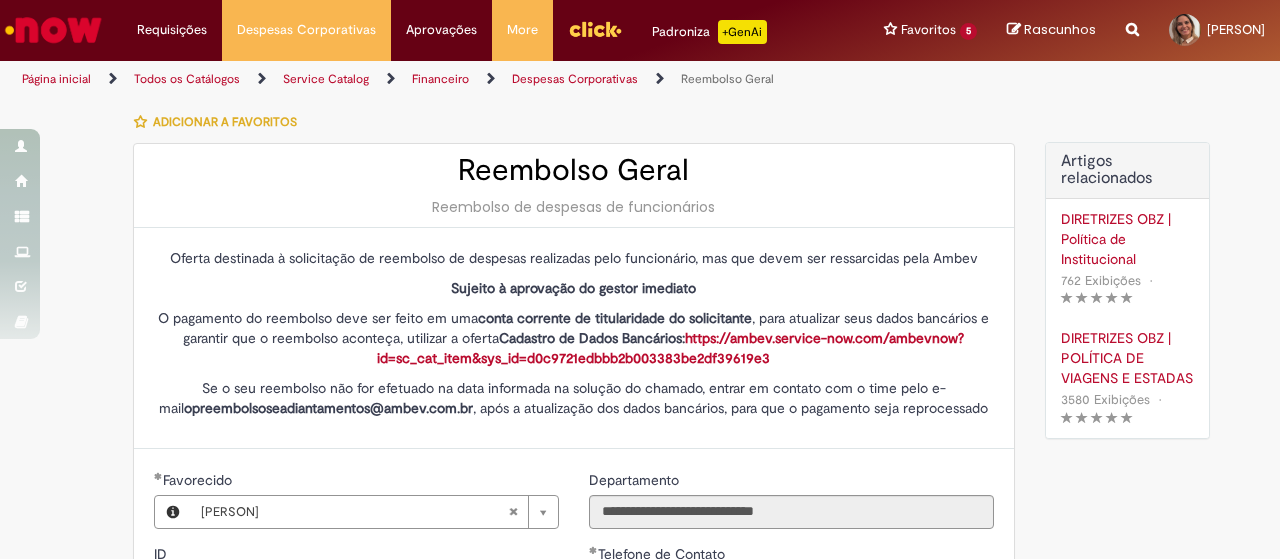 click on "Despesas Corporativas" at bounding box center (575, 79) 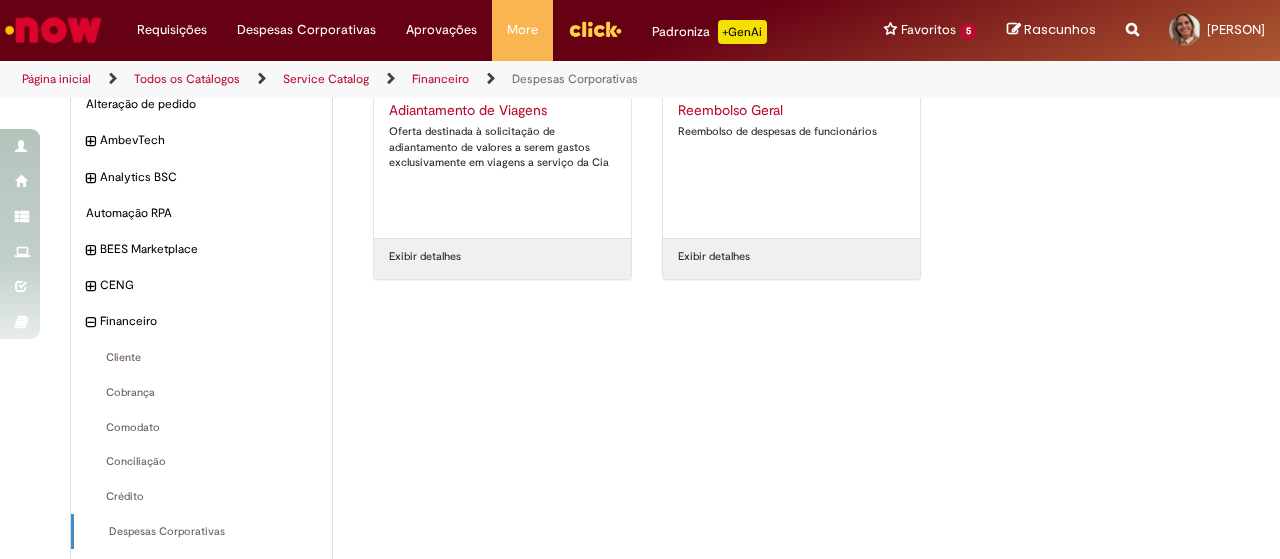scroll, scrollTop: 0, scrollLeft: 0, axis: both 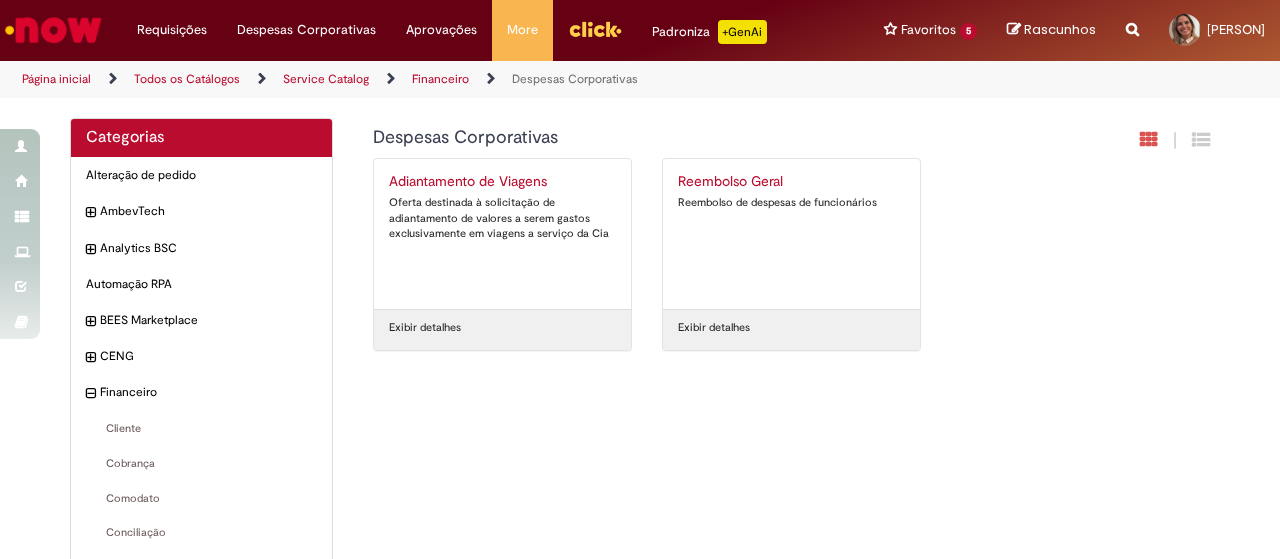 click on "Reembolso Geral" at bounding box center (791, 182) 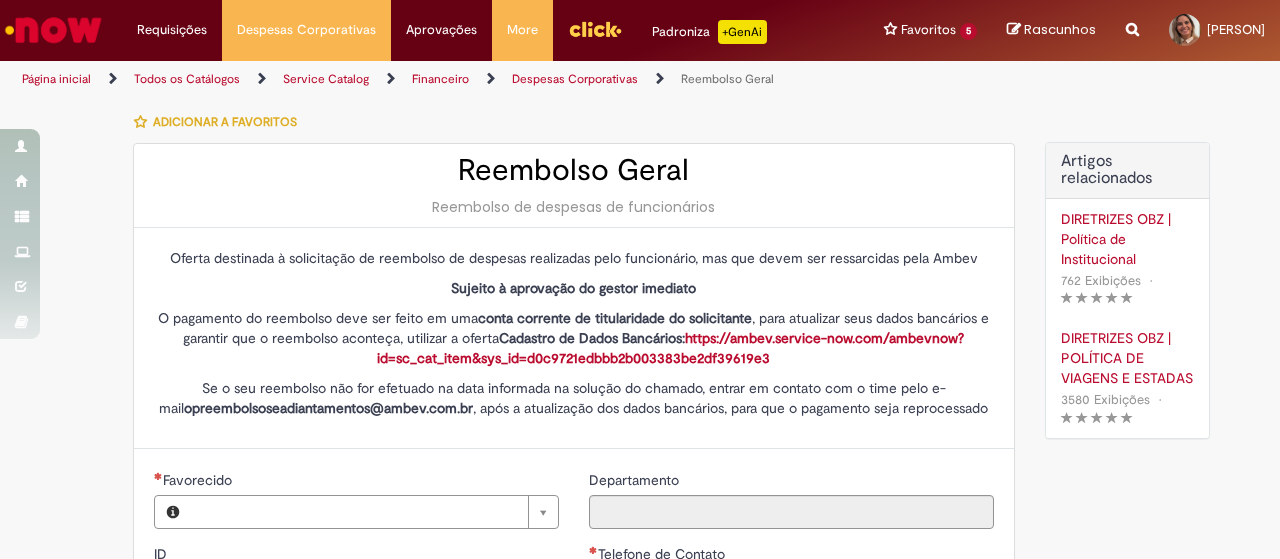 type on "********" 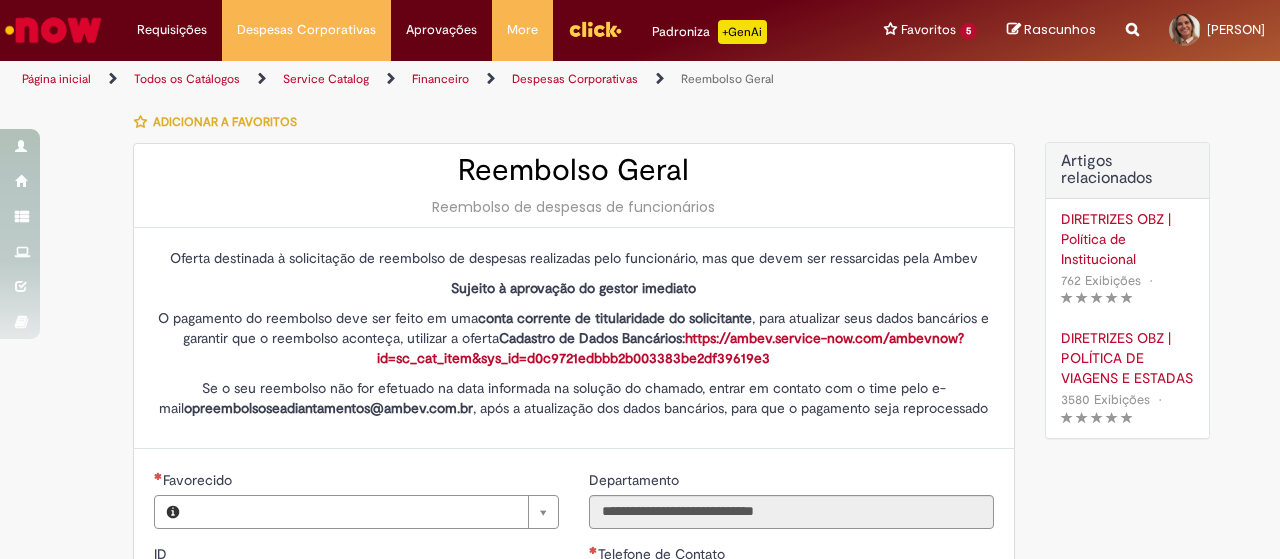 type on "**********" 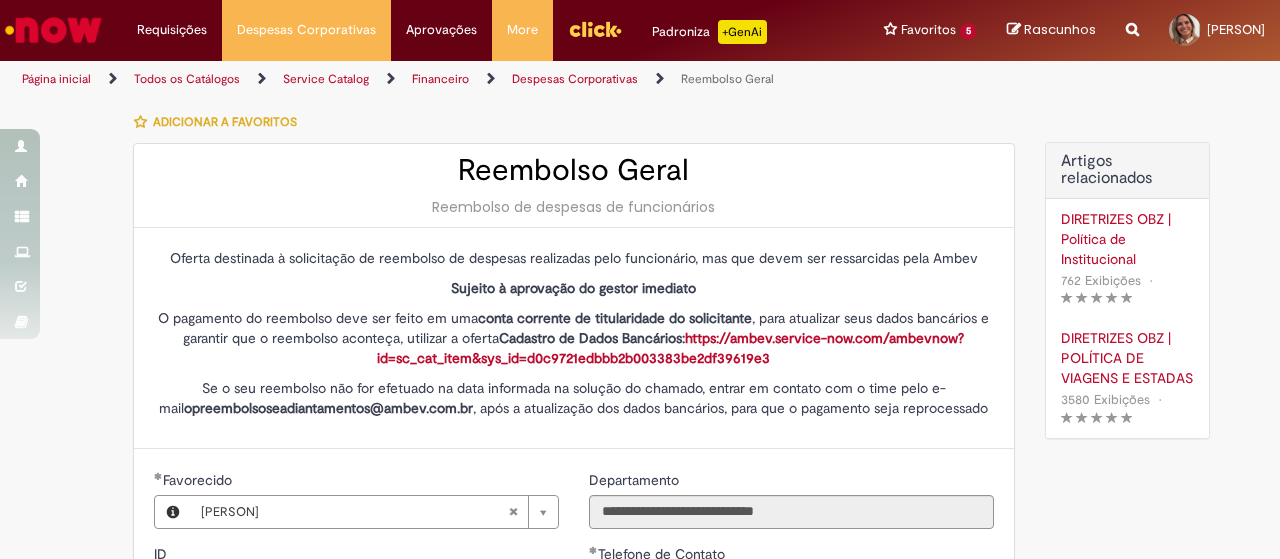 type on "**********" 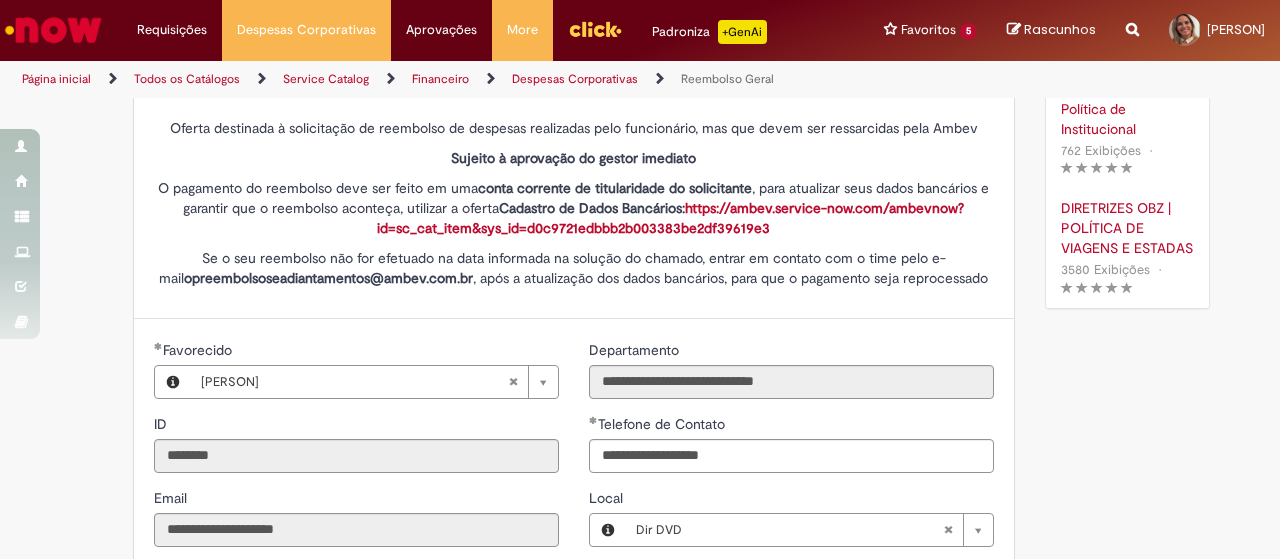 scroll, scrollTop: 129, scrollLeft: 0, axis: vertical 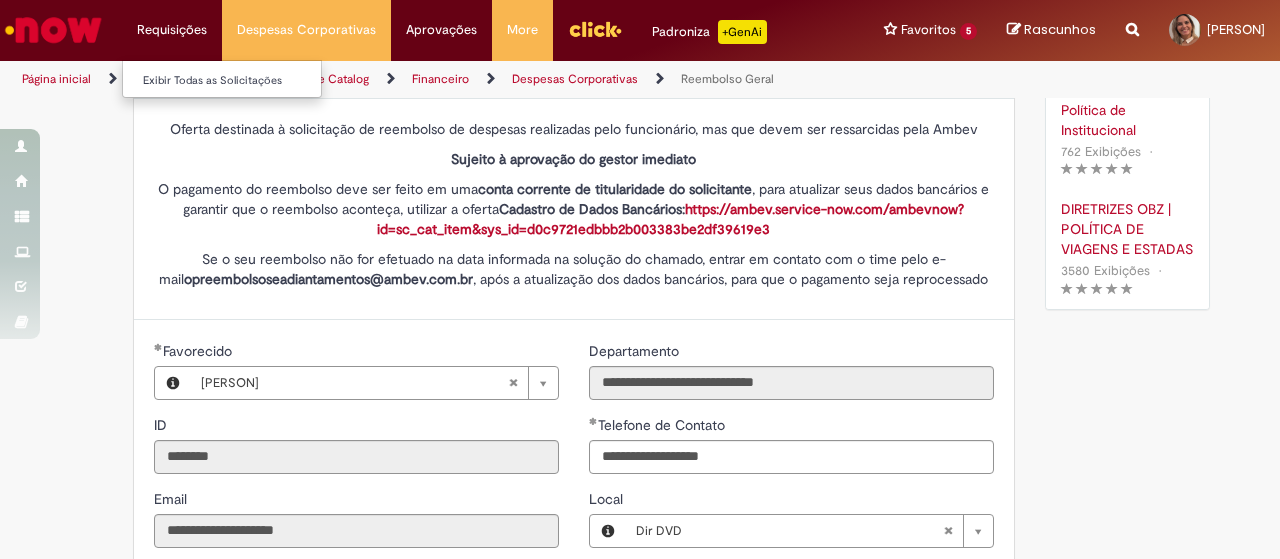 click on "Requisições
Exibir Todas as Solicitações" at bounding box center [172, 30] 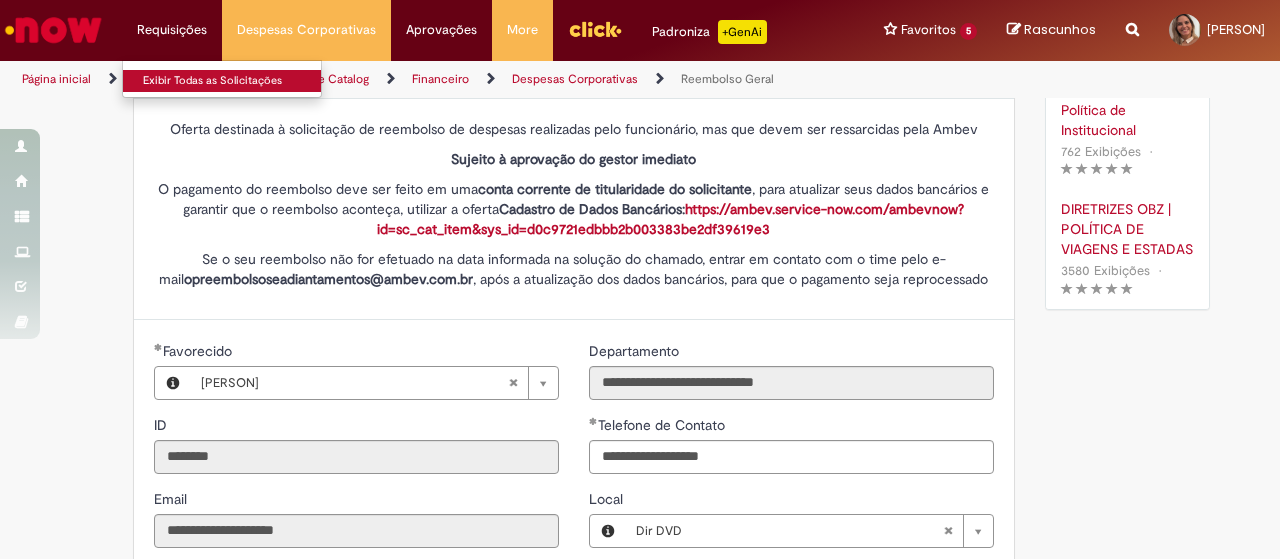 click on "Exibir Todas as Solicitações" at bounding box center [233, 81] 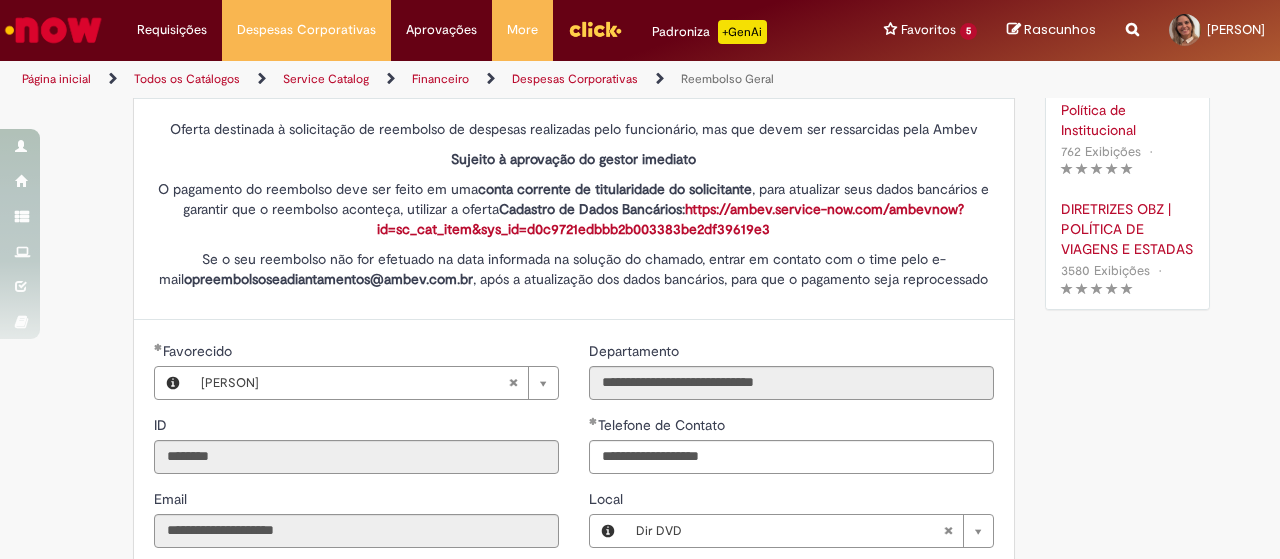scroll, scrollTop: 0, scrollLeft: 0, axis: both 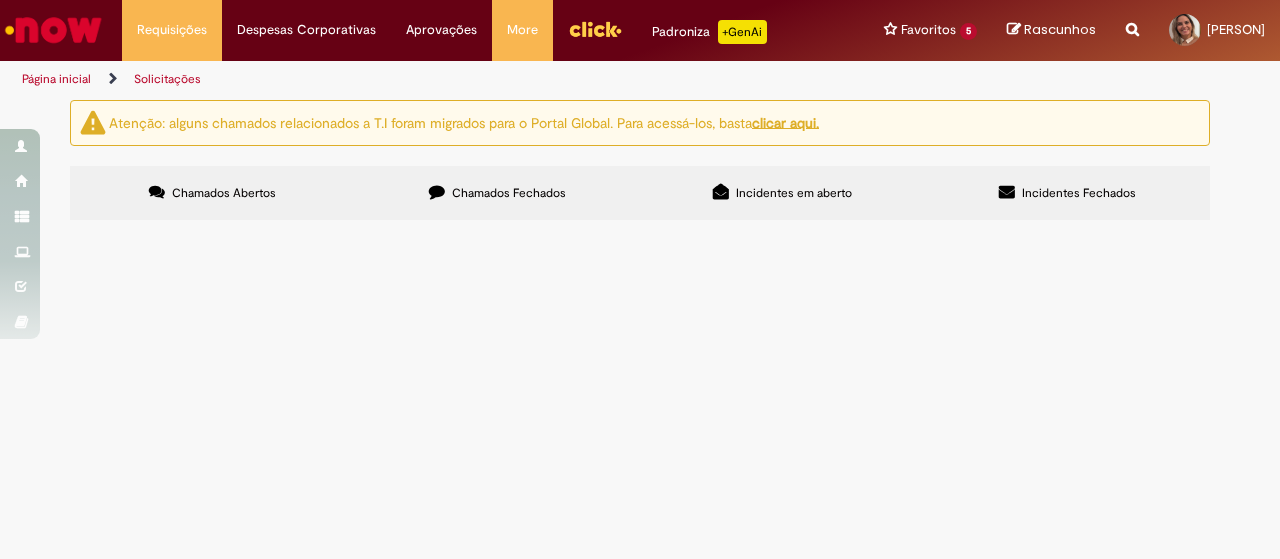 click on "Chamados Fechados" at bounding box center (509, 193) 